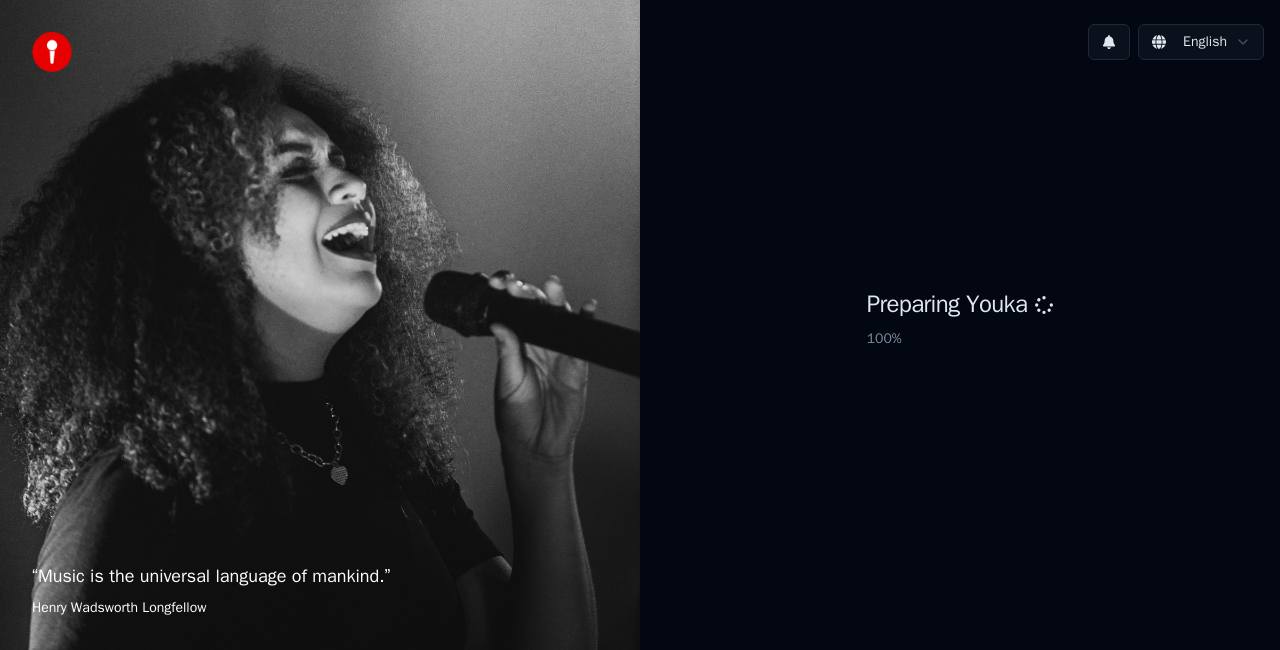 scroll, scrollTop: 0, scrollLeft: 0, axis: both 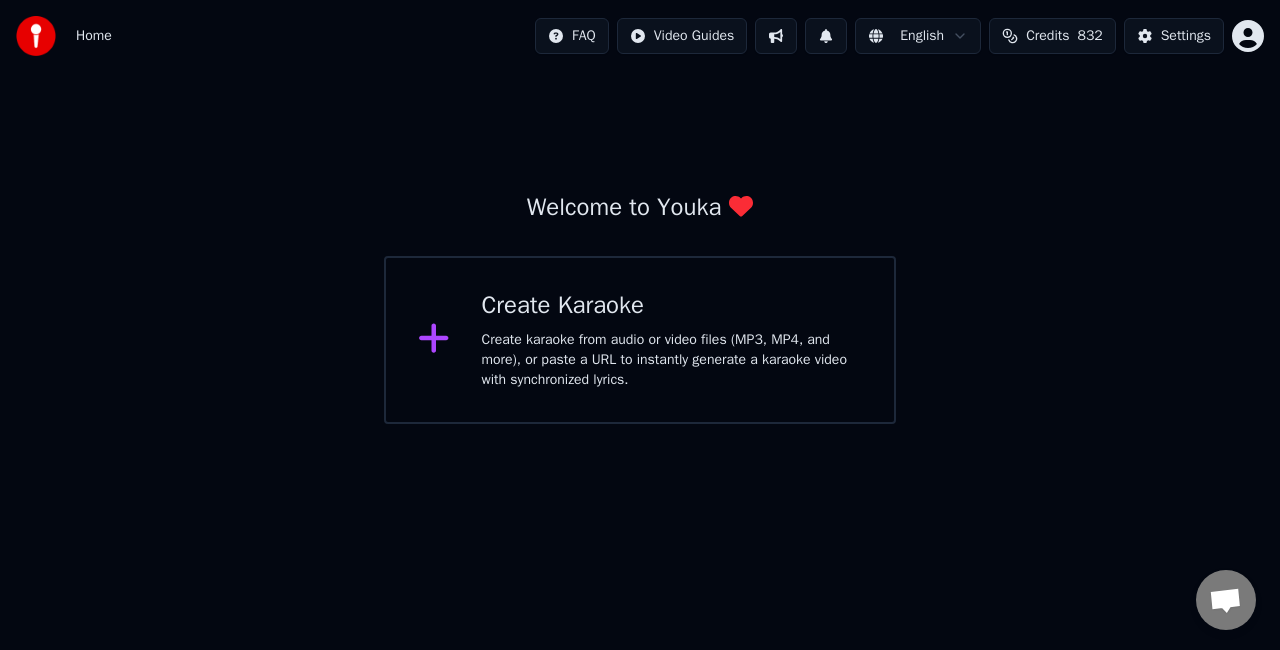 click on "Create karaoke from audio or video files (MP3, MP4, and more), or paste a URL to instantly generate a karaoke video with synchronized lyrics." at bounding box center (672, 360) 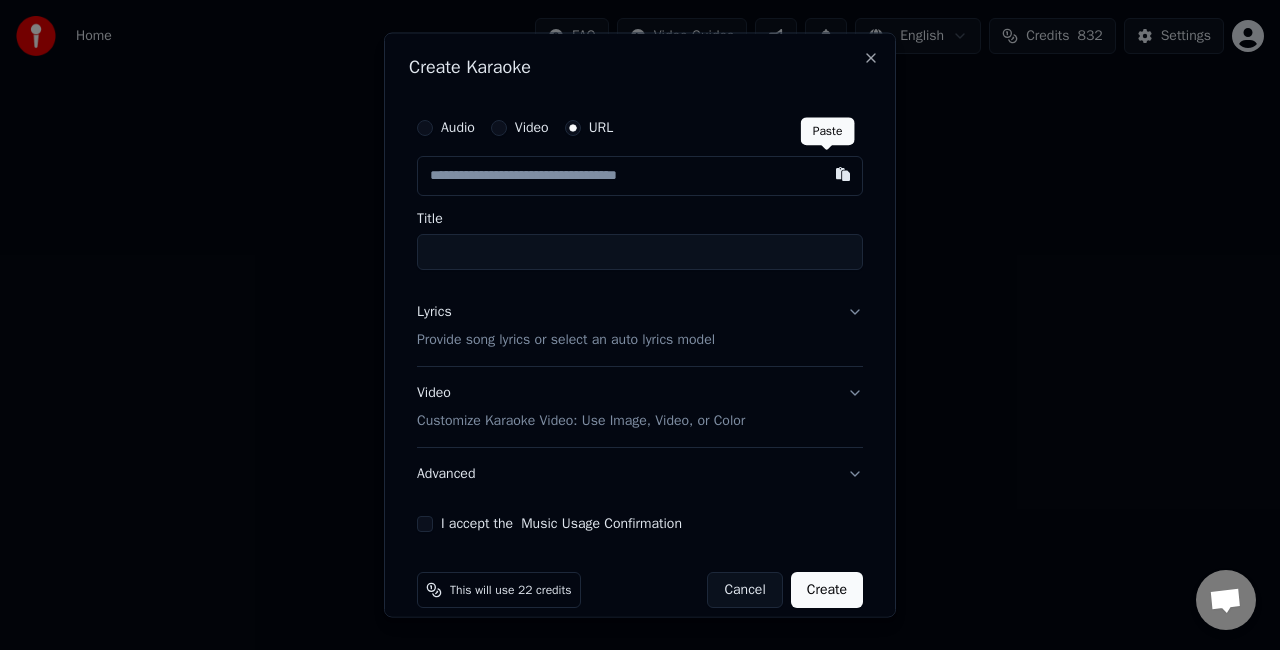 click at bounding box center (843, 174) 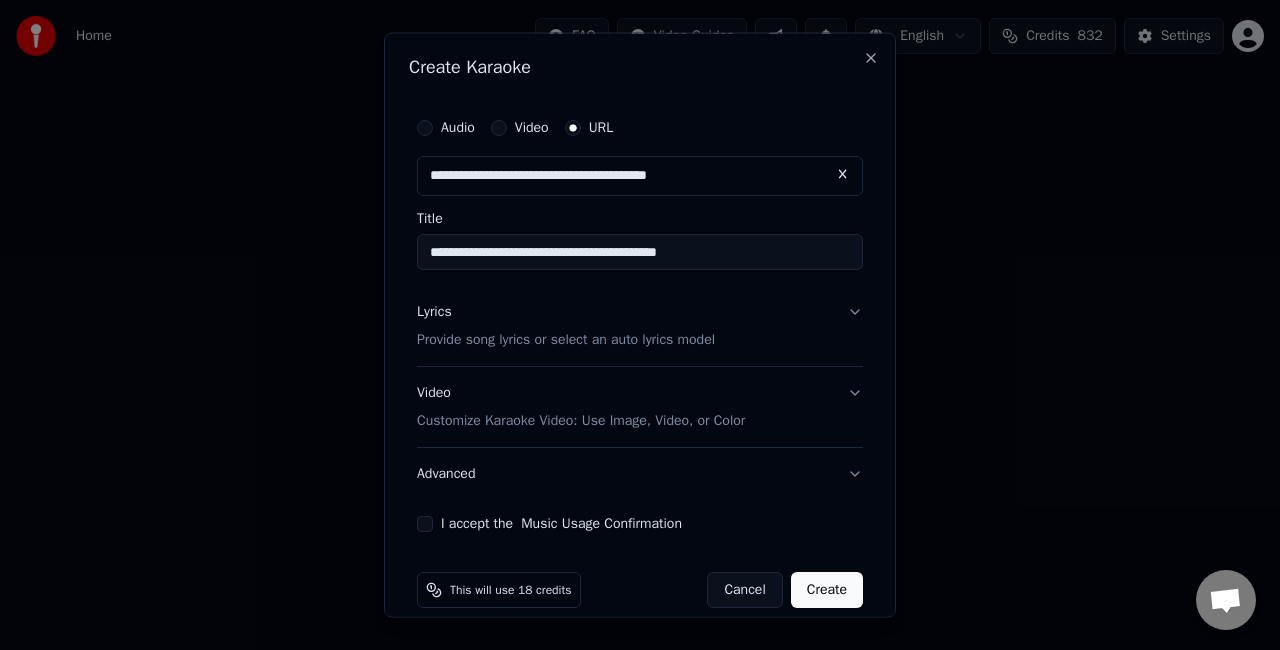 click on "**********" at bounding box center (640, 252) 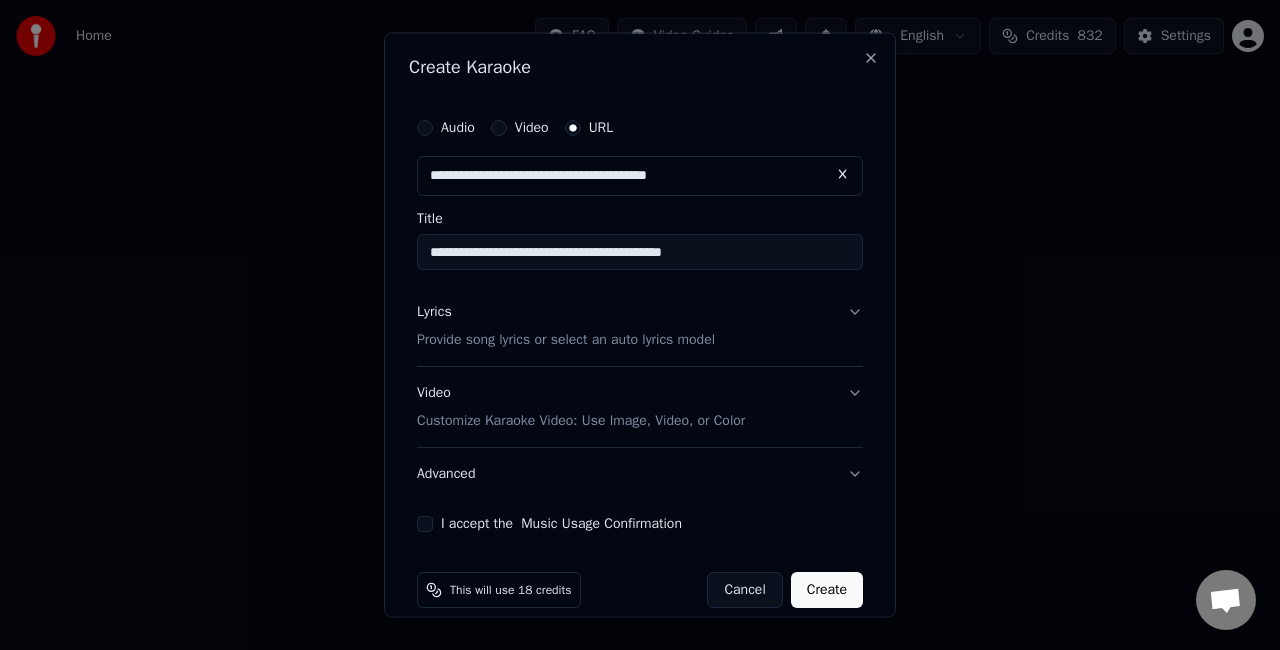 type on "**********" 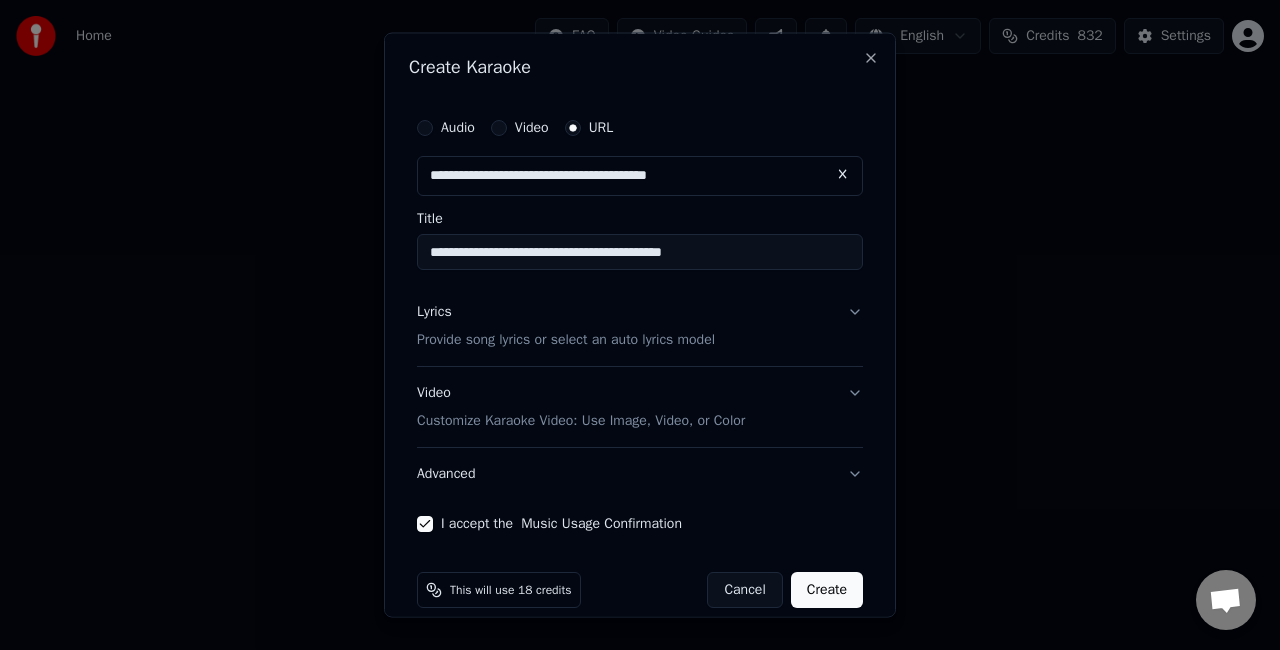 click on "Create" at bounding box center (827, 589) 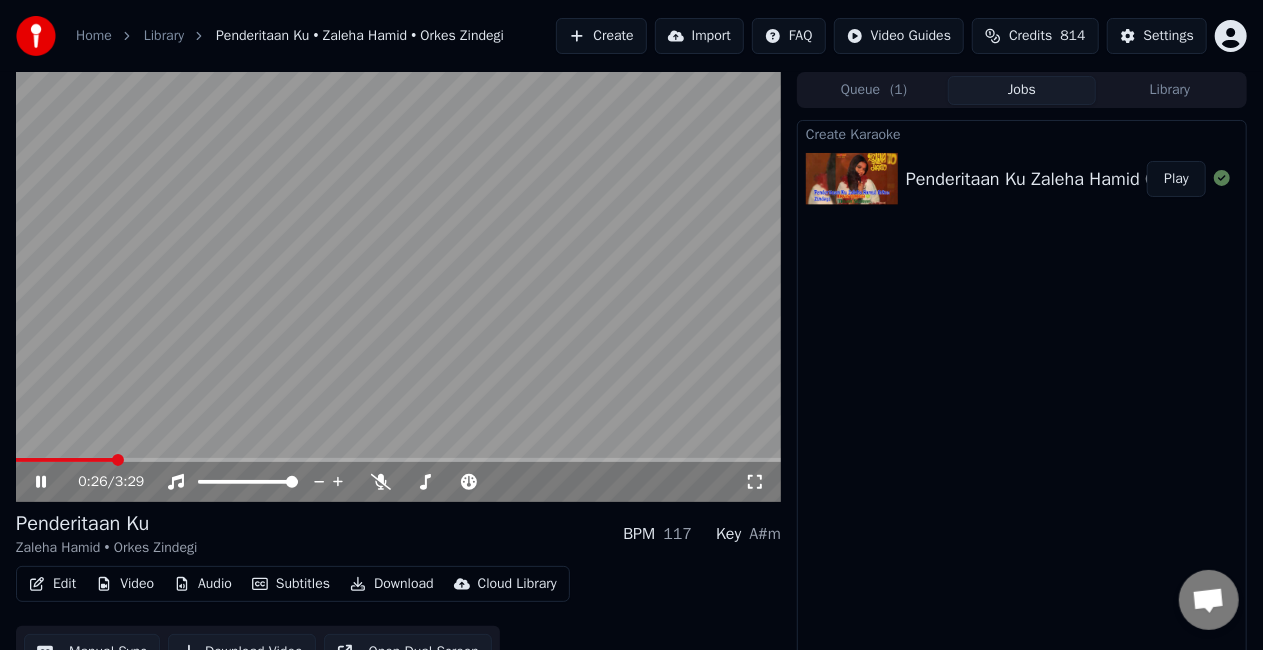 click 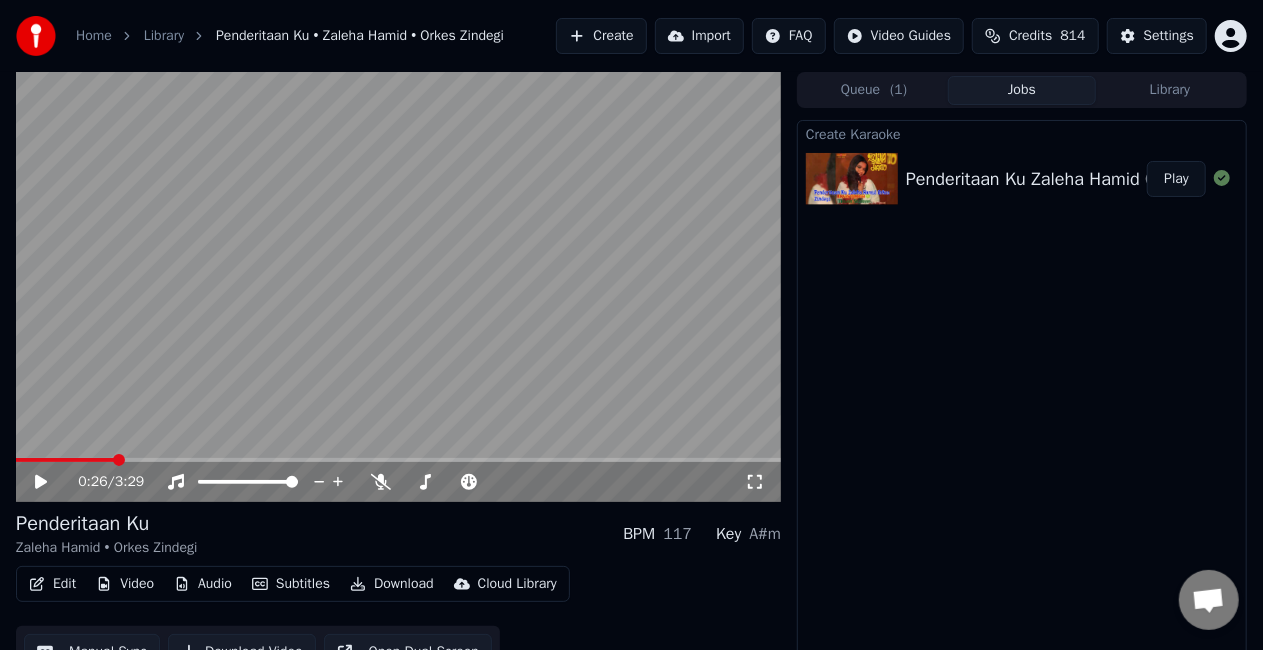 click on "Edit" at bounding box center (52, 584) 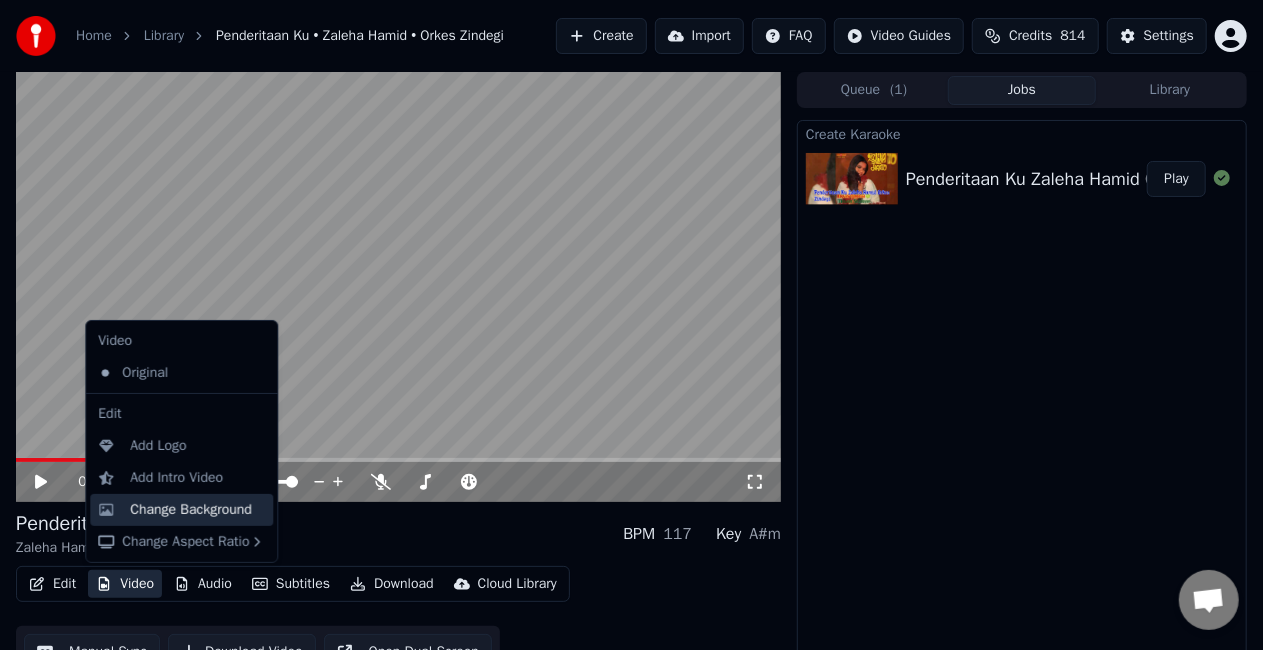 click on "Change Background" at bounding box center [191, 510] 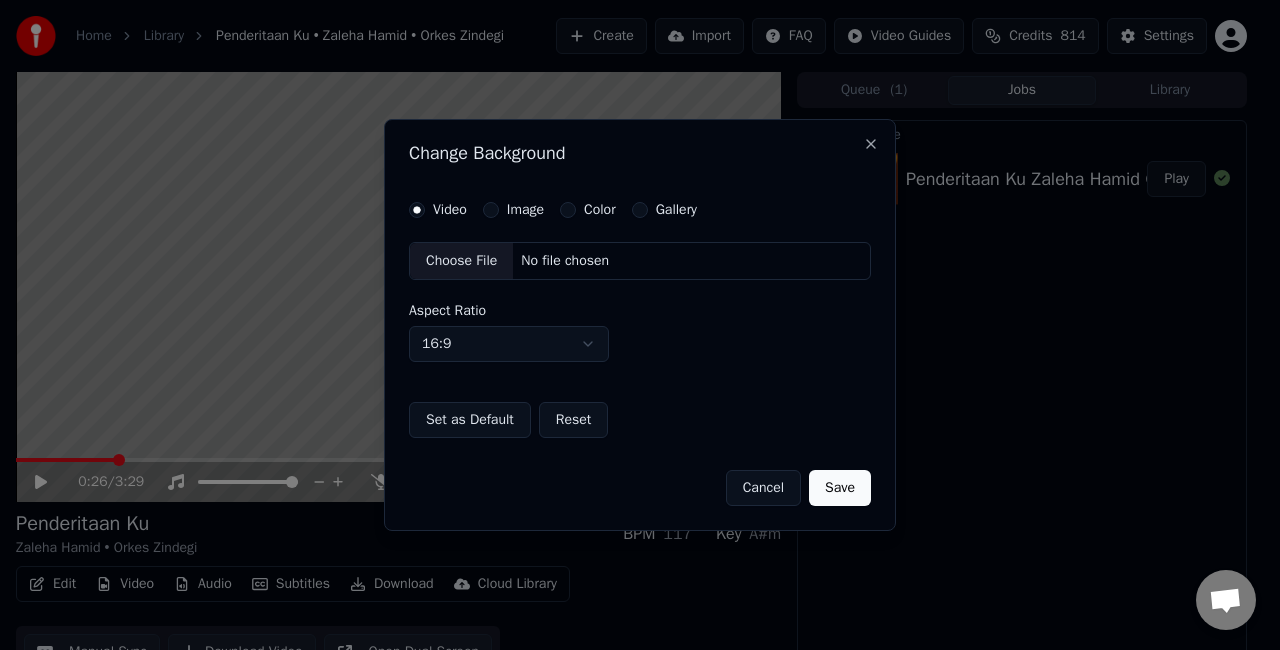 click on "Image" at bounding box center [491, 210] 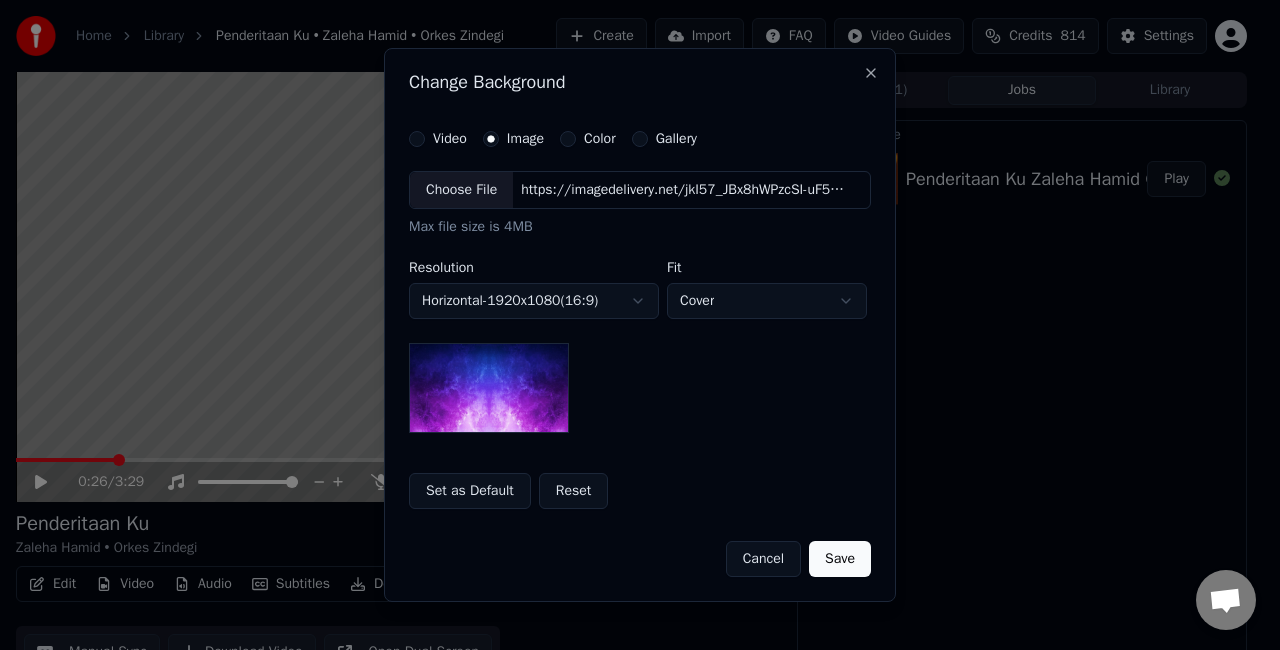 click on "Choose File" at bounding box center (461, 190) 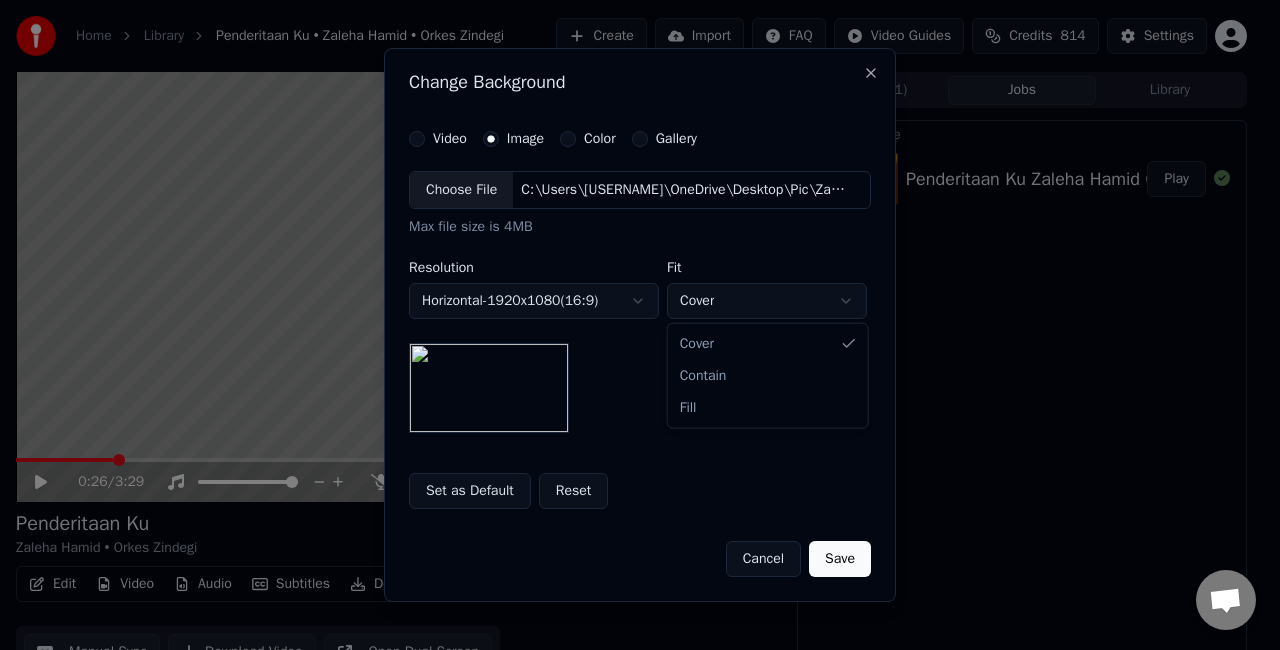 click on "**********" at bounding box center [631, 325] 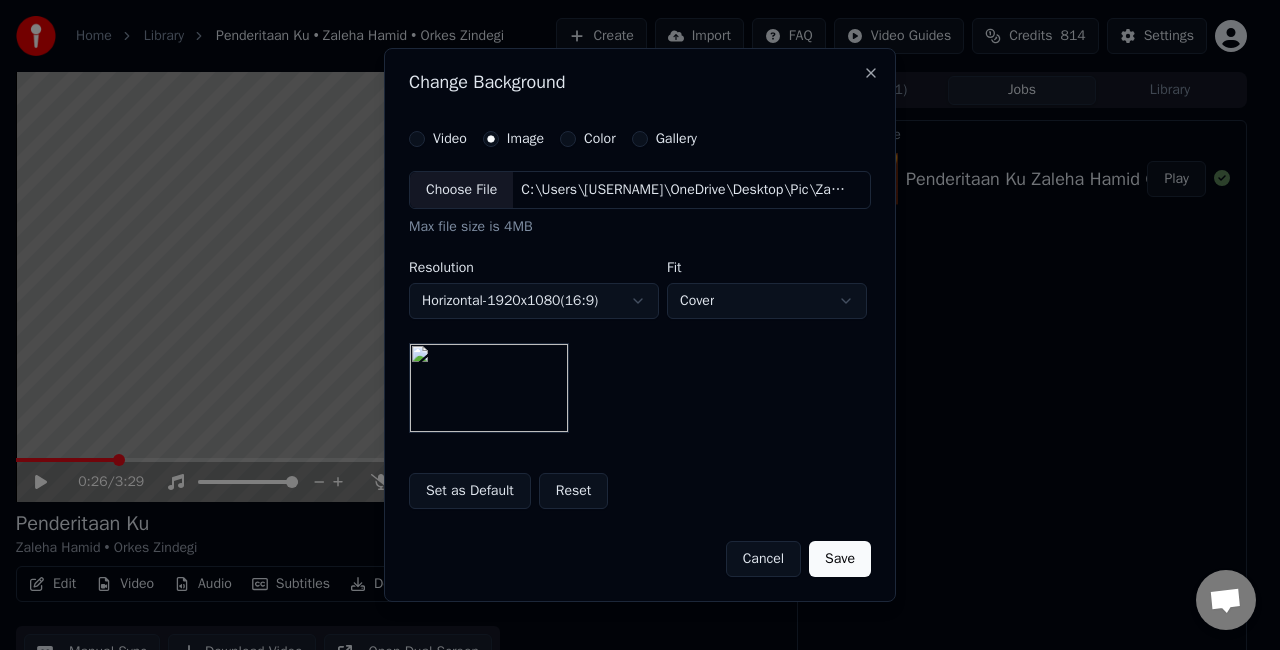 click on "Save" at bounding box center (840, 559) 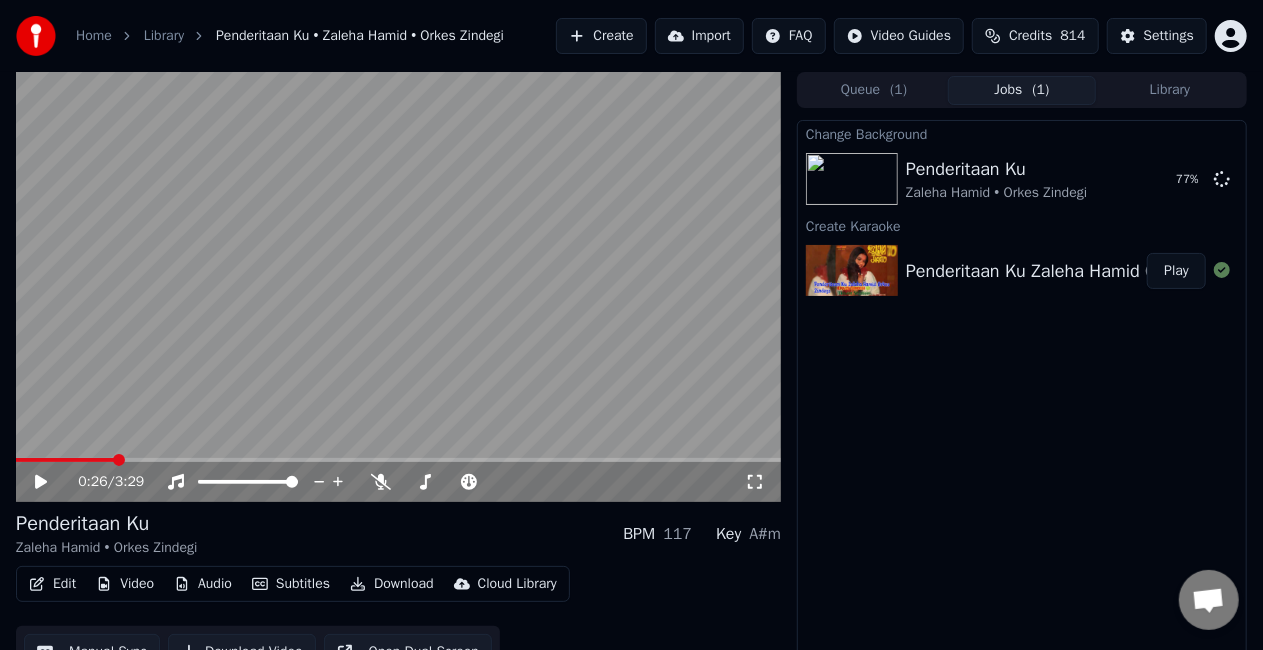 click on "Edit" at bounding box center (52, 584) 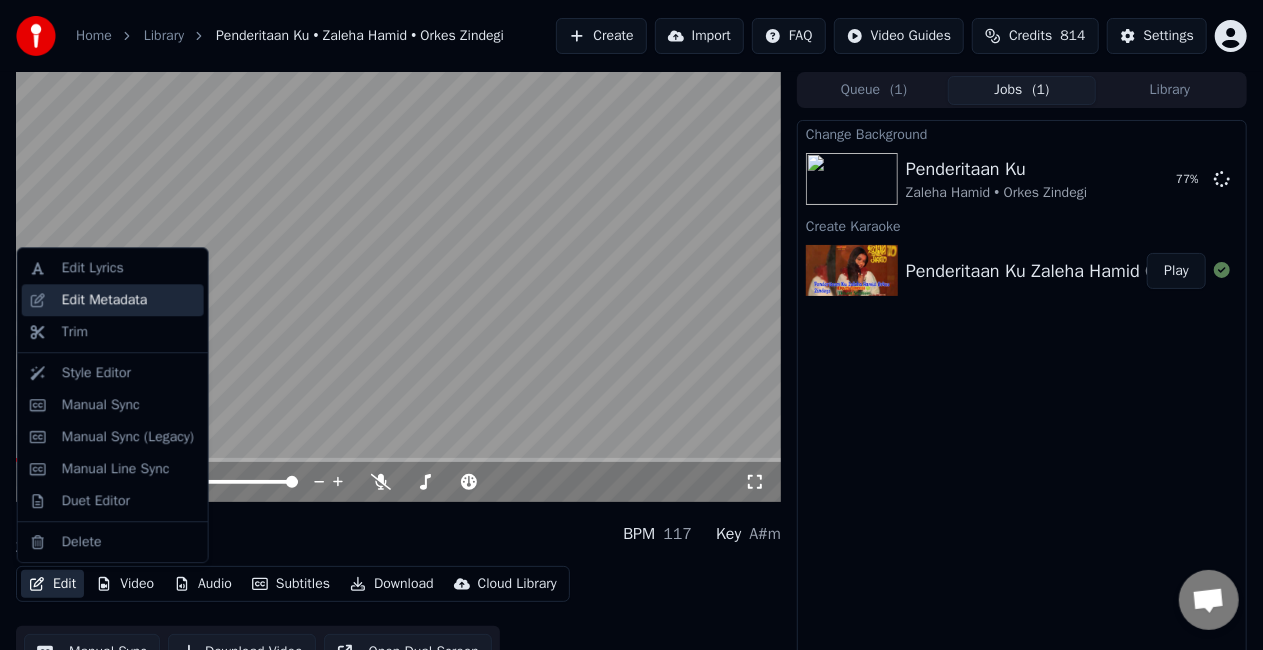 click on "Edit Metadata" at bounding box center [105, 300] 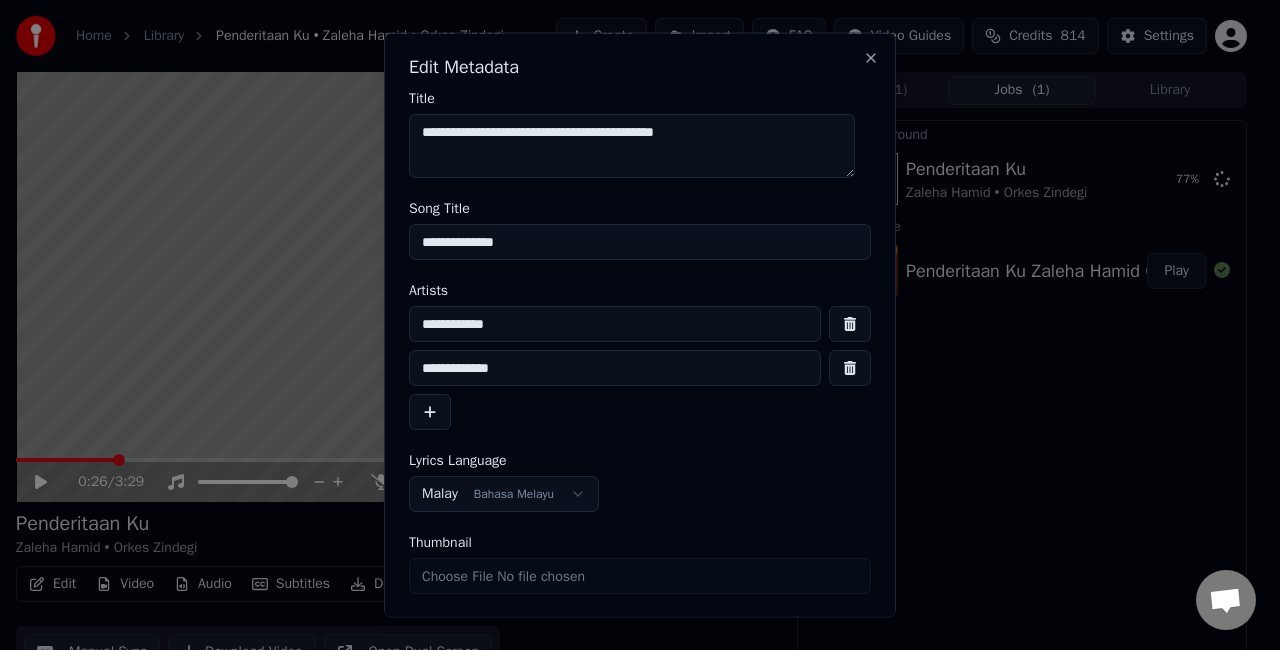 click on "**********" at bounding box center [640, 242] 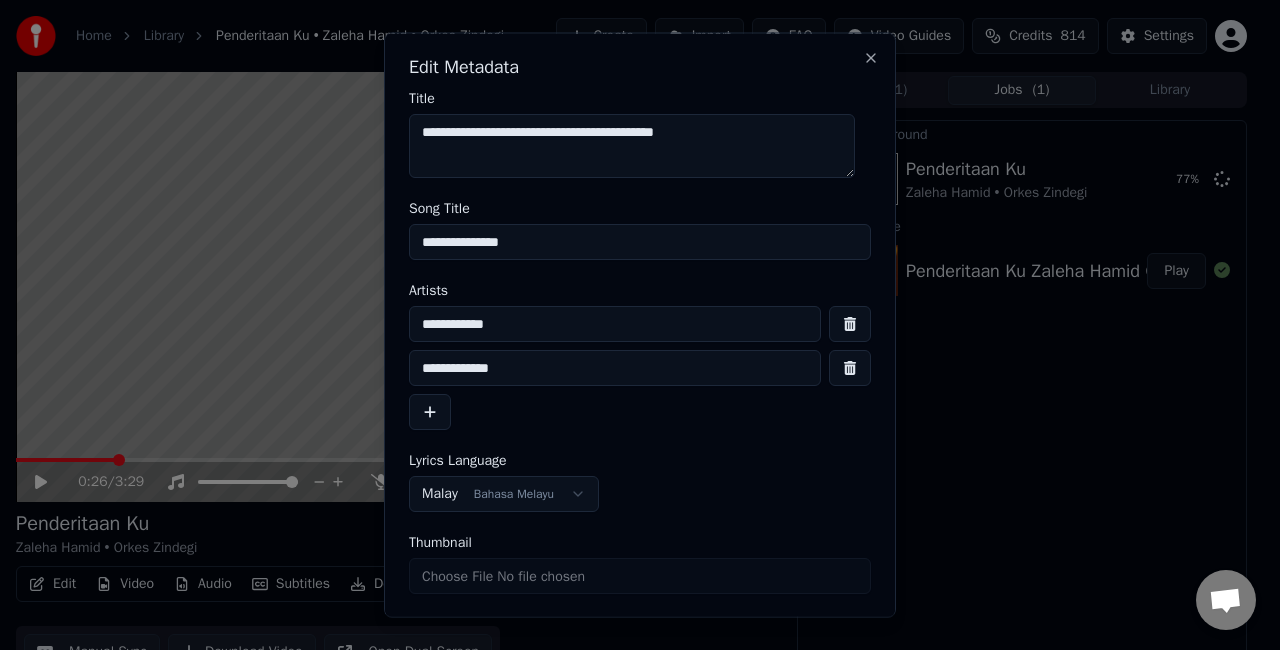 scroll, scrollTop: 60, scrollLeft: 0, axis: vertical 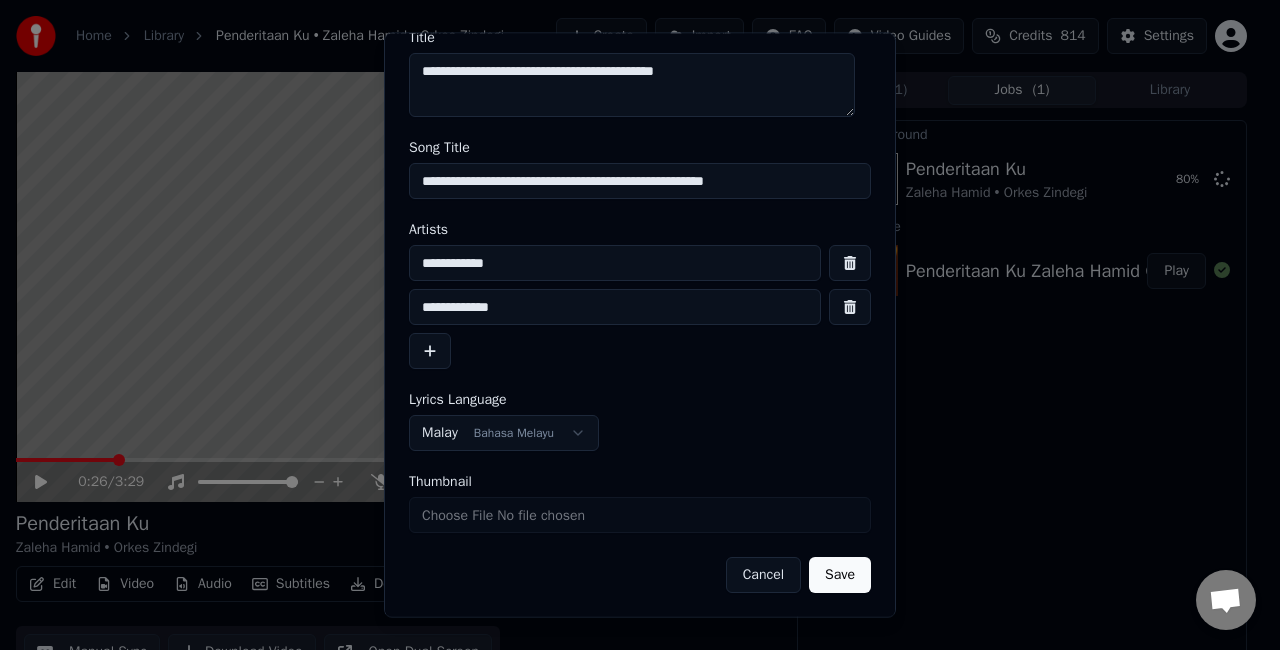 type on "**********" 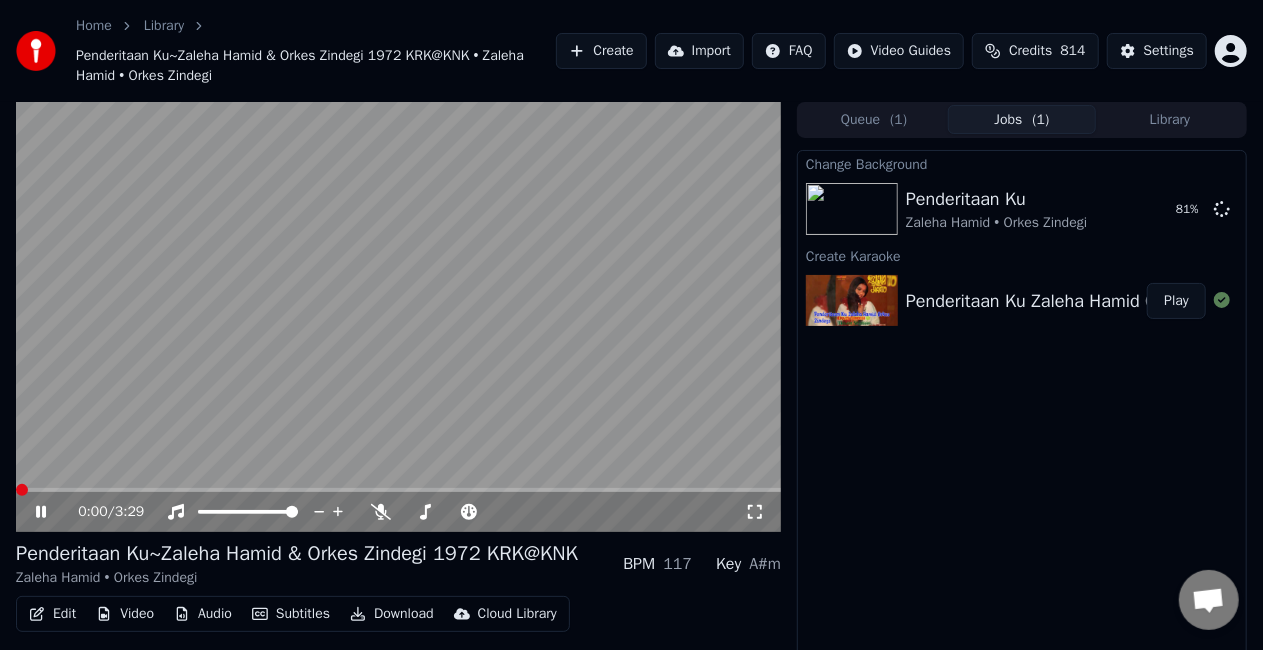 click at bounding box center (398, 317) 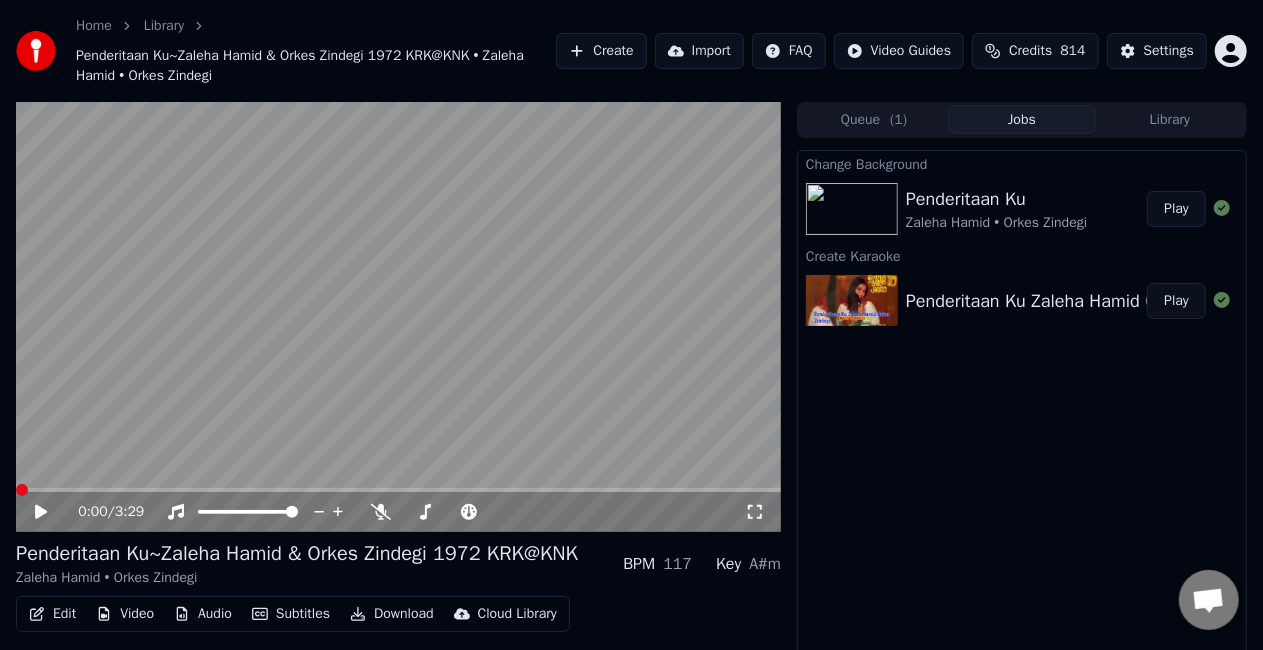 click on "Play" at bounding box center [1176, 209] 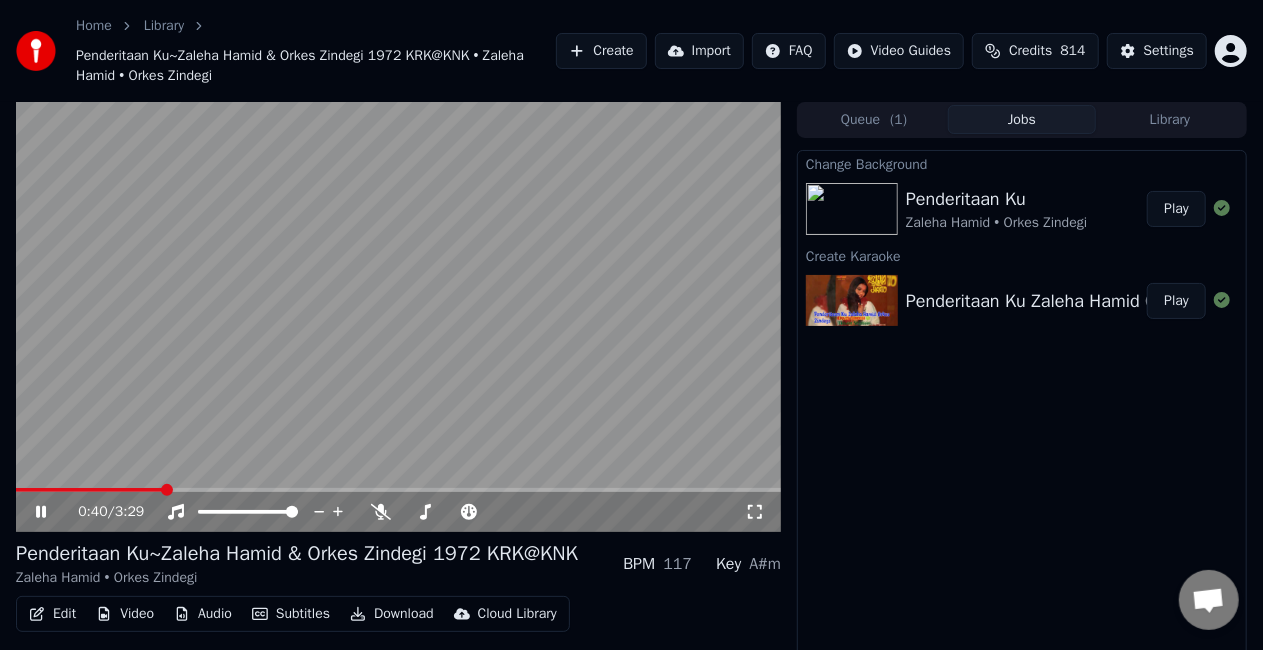 click 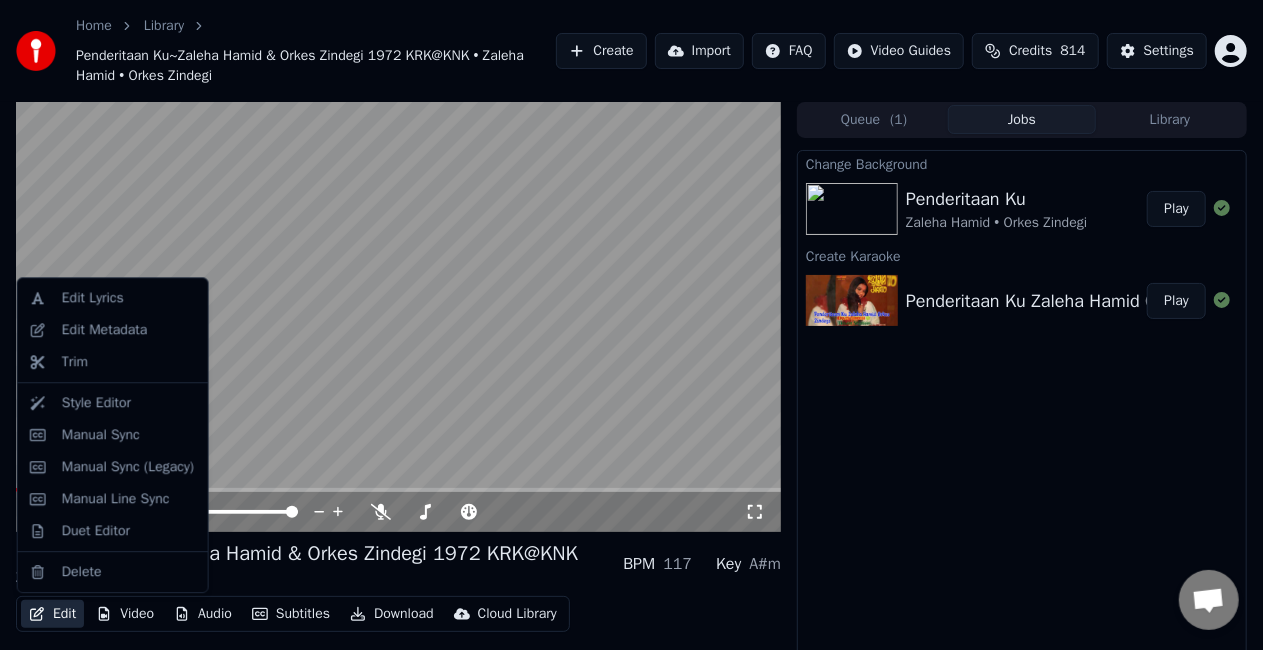 click on "Edit" at bounding box center (52, 614) 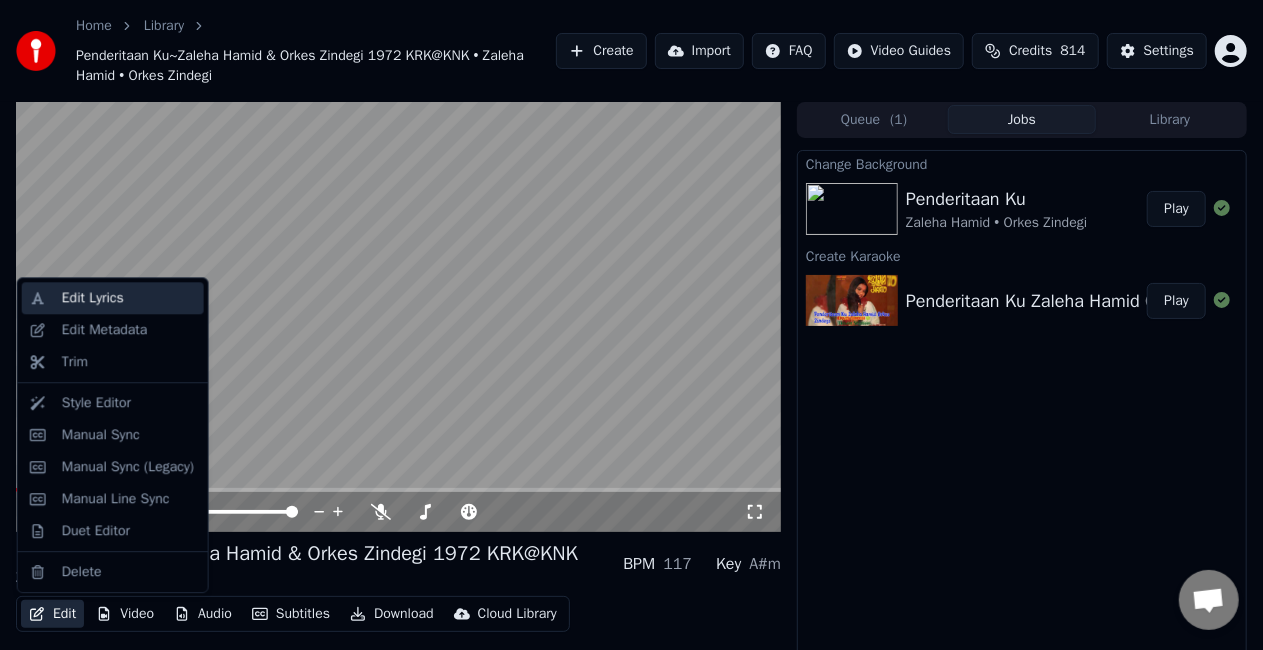click on "Edit Lyrics" at bounding box center [129, 298] 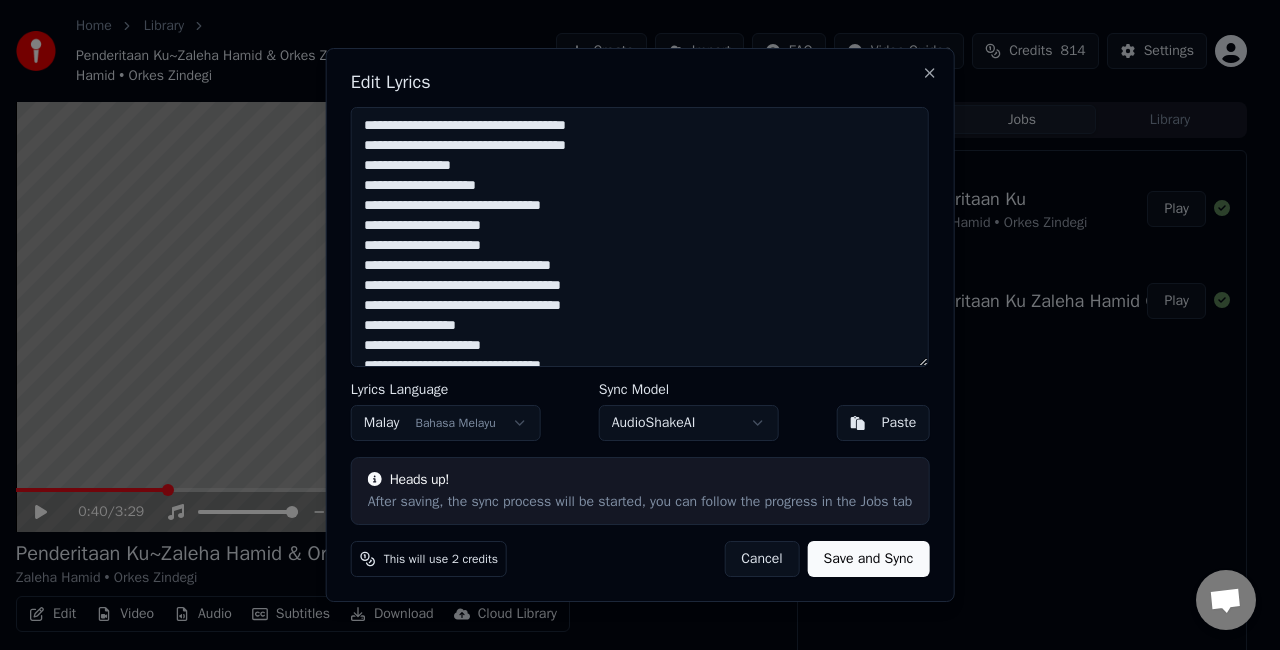 click on "**********" at bounding box center [640, 237] 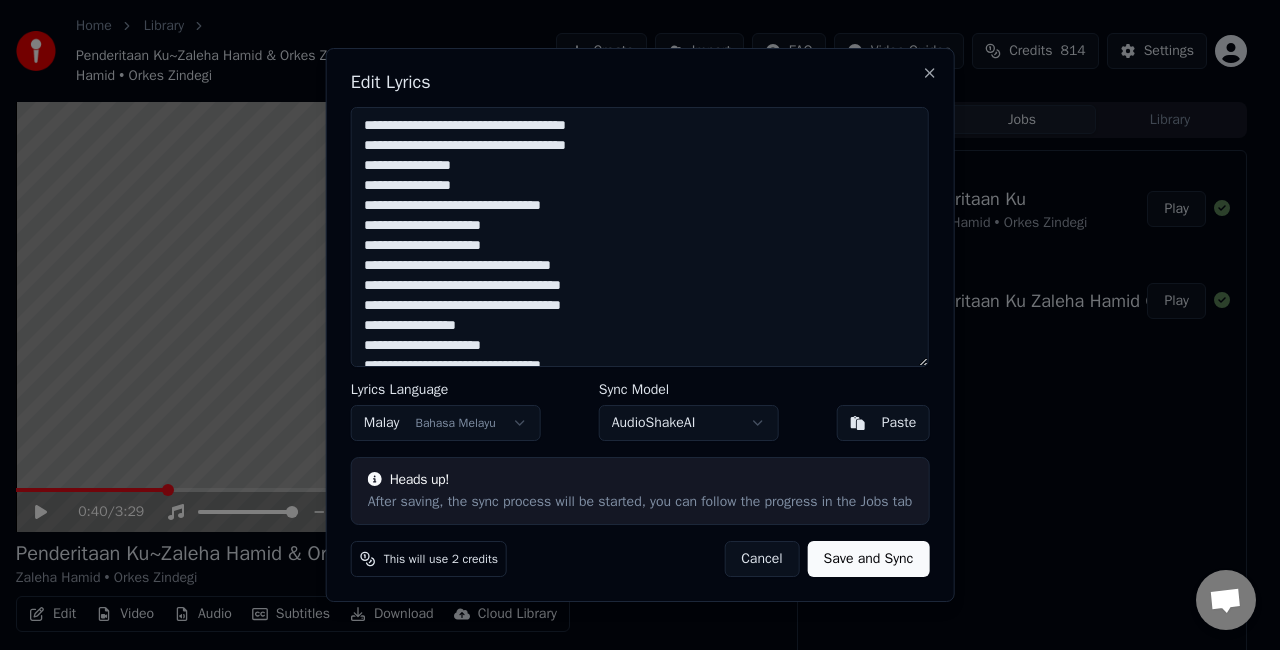 click on "**********" at bounding box center (640, 237) 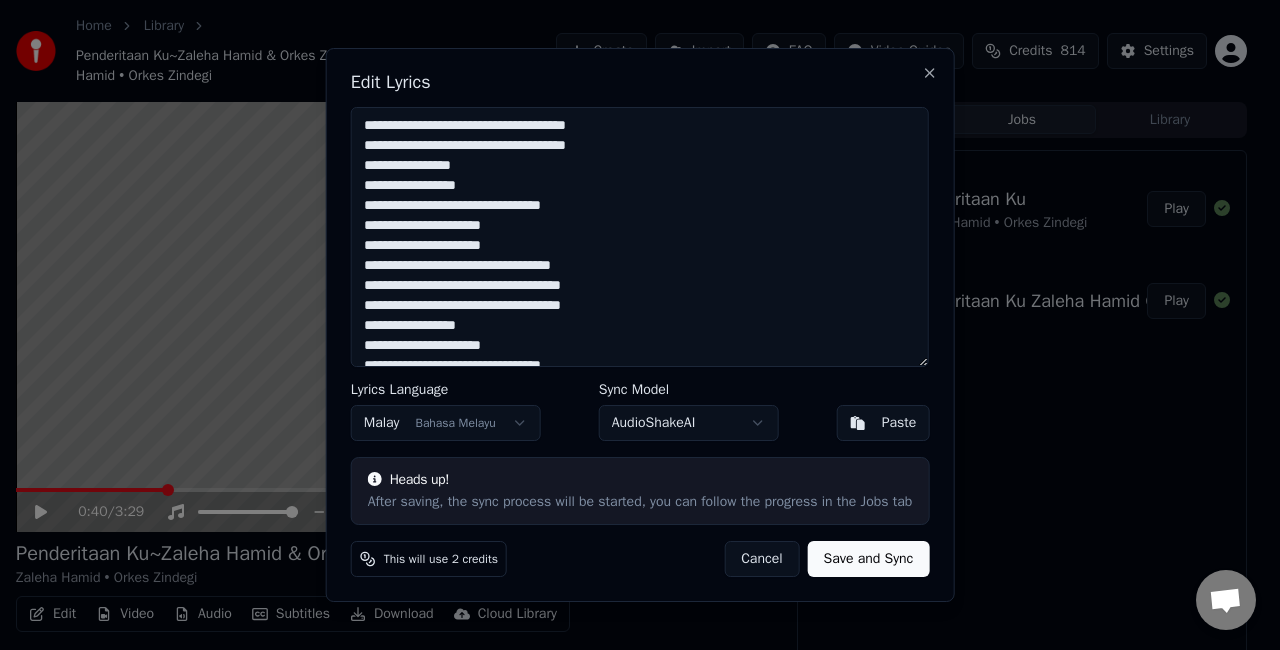 click on "**********" at bounding box center (640, 237) 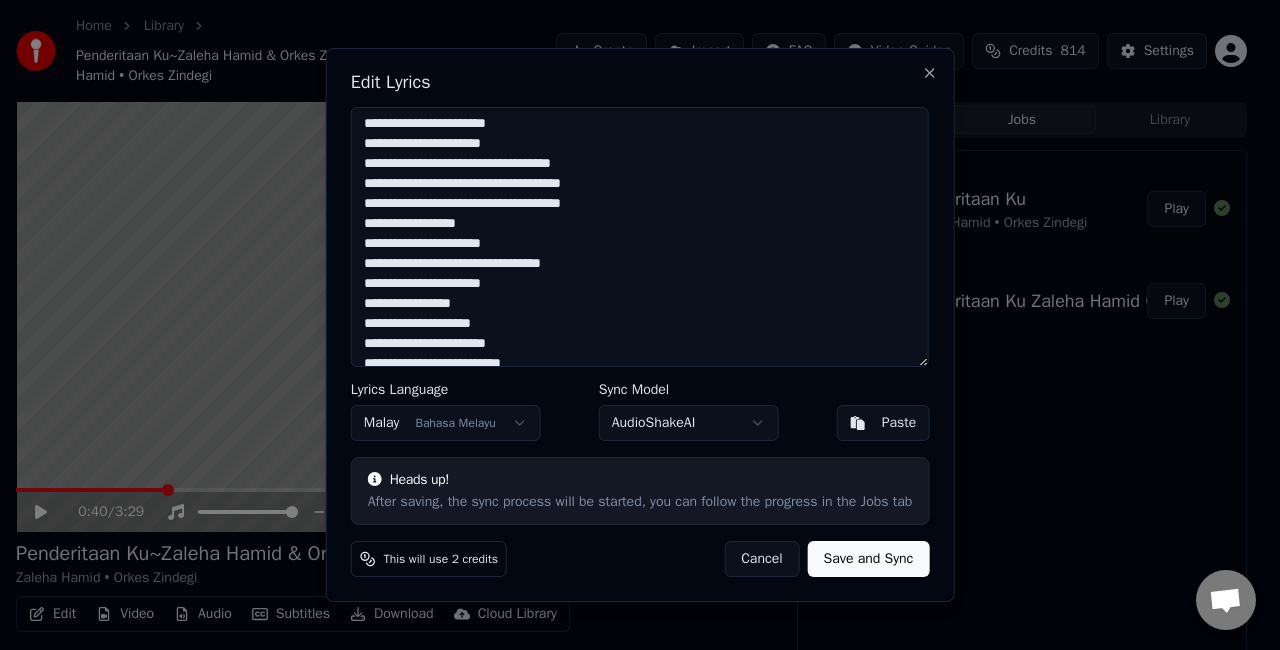 scroll, scrollTop: 101, scrollLeft: 0, axis: vertical 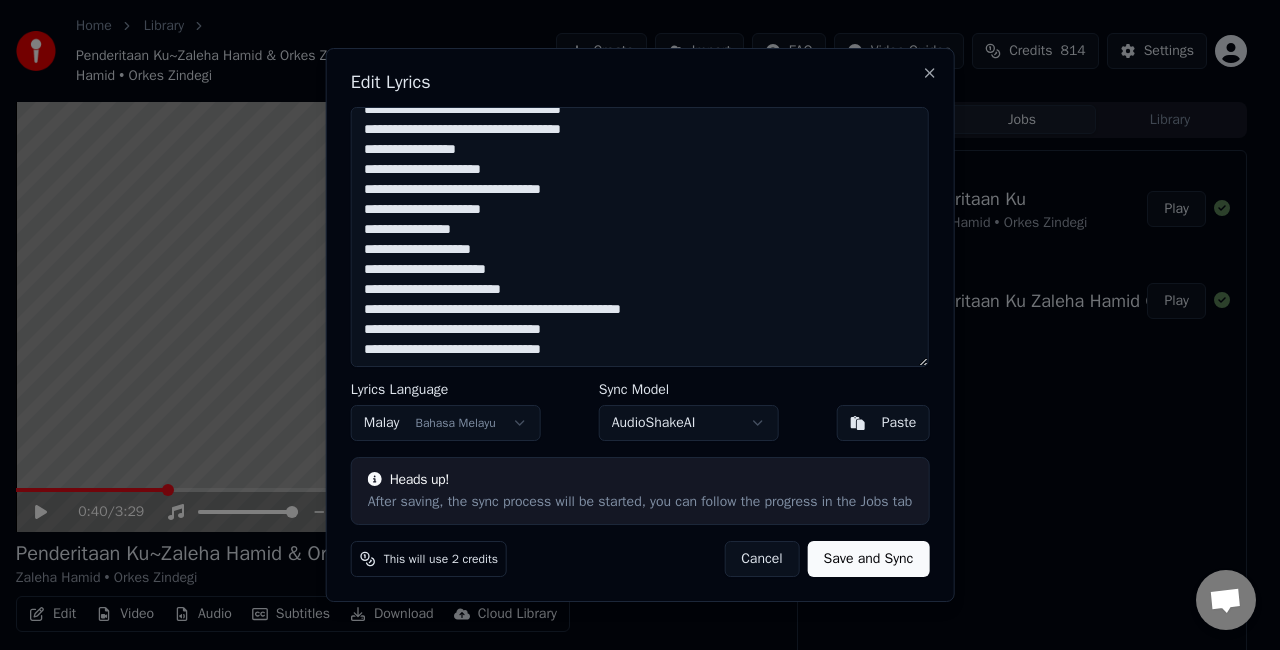 drag, startPoint x: 407, startPoint y: 172, endPoint x: 458, endPoint y: 236, distance: 81.8352 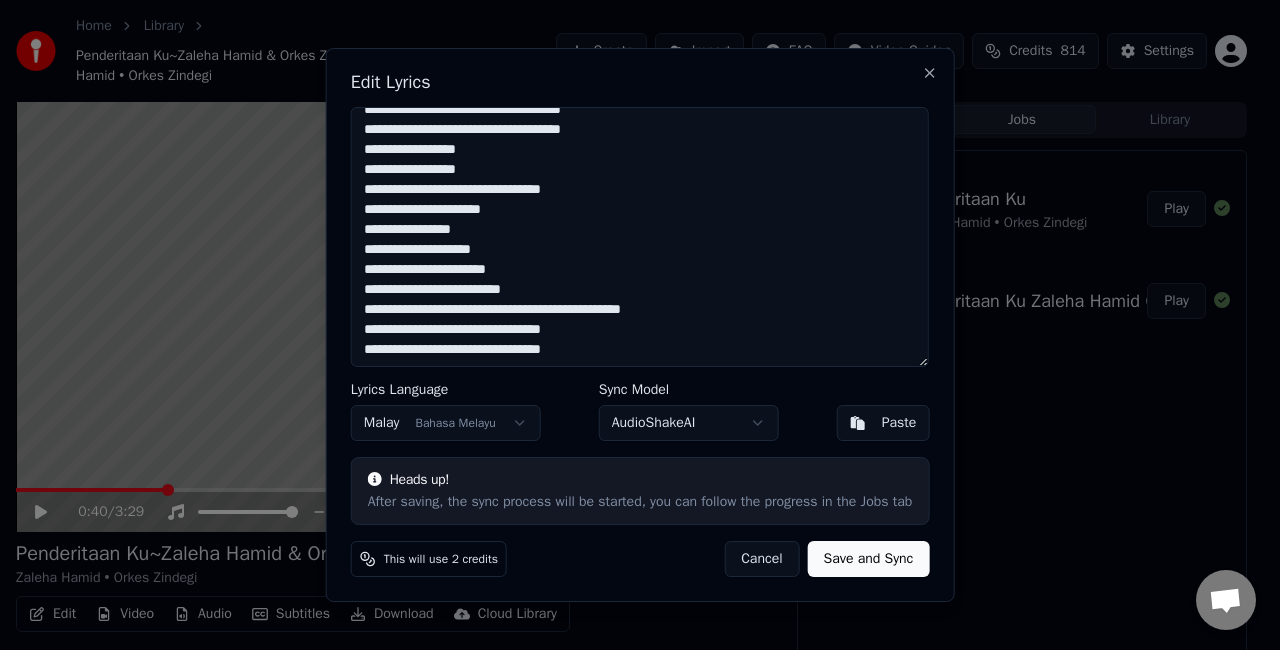 click on "**********" at bounding box center (640, 237) 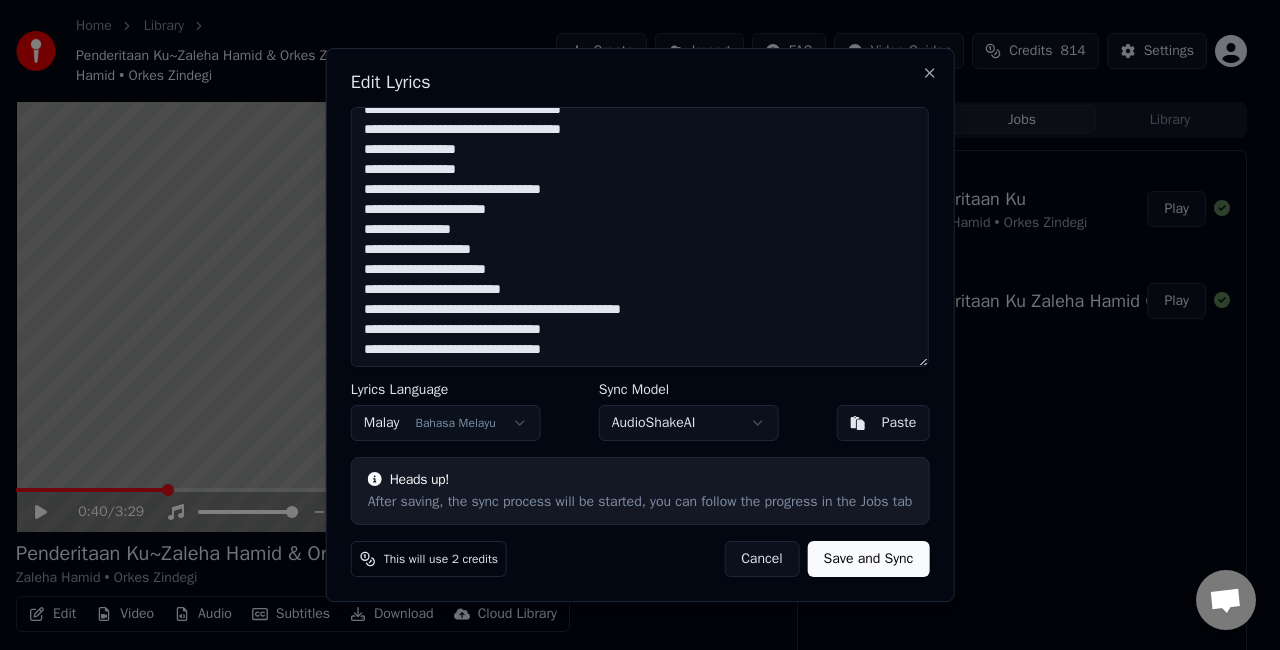 click on "**********" at bounding box center [640, 237] 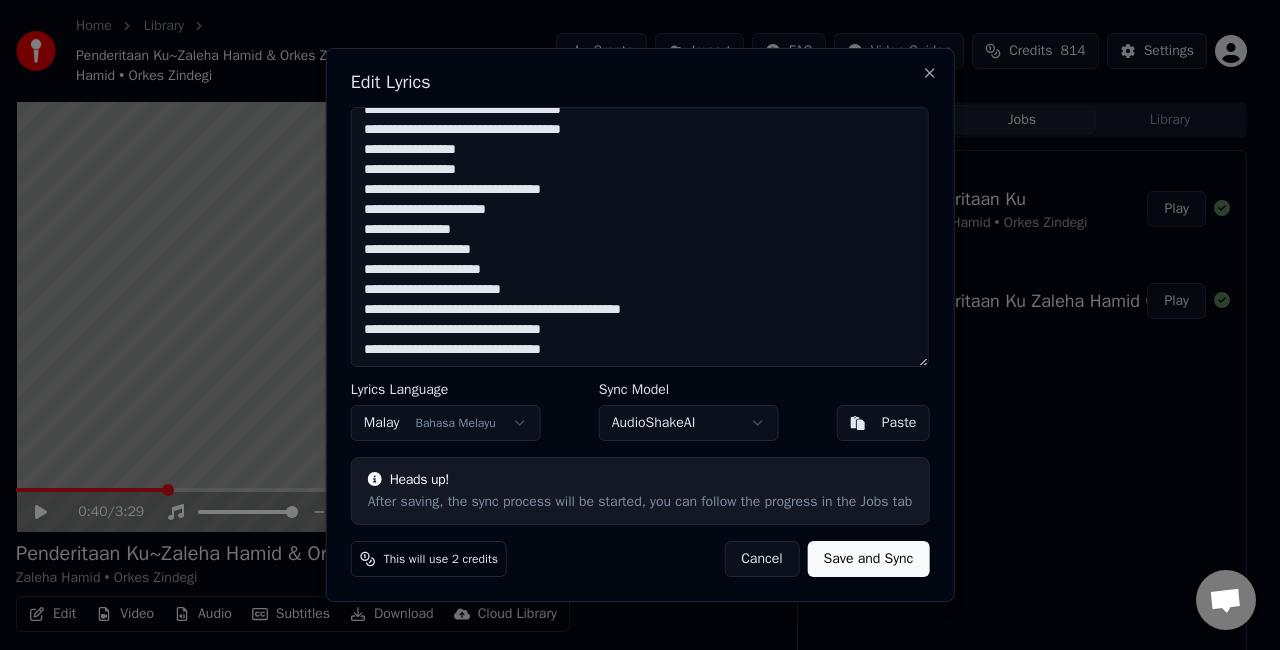 click on "**********" at bounding box center (640, 237) 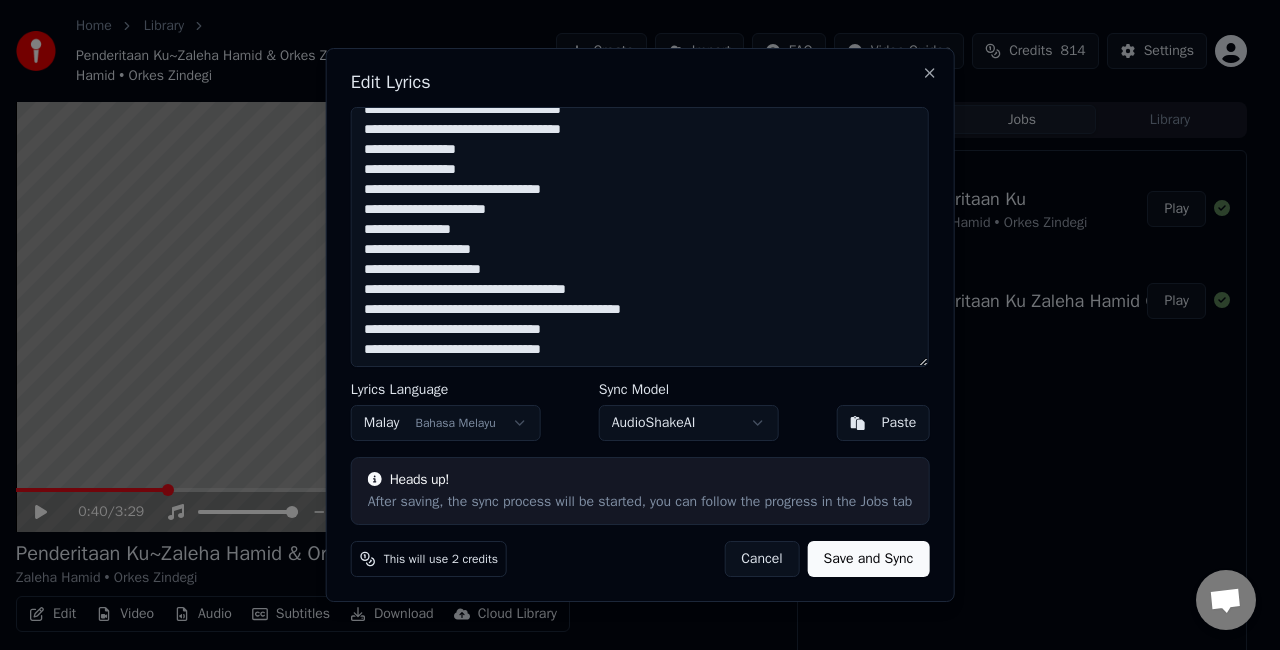 click on "**********" at bounding box center [640, 237] 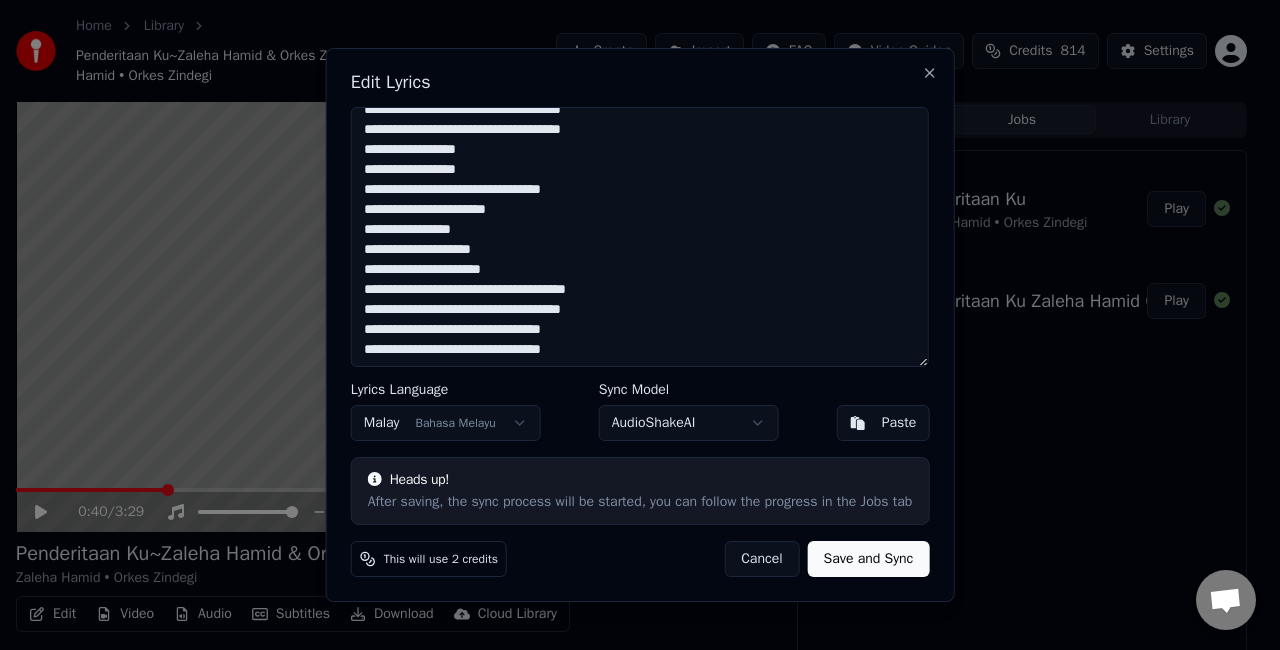 click on "**********" at bounding box center (640, 237) 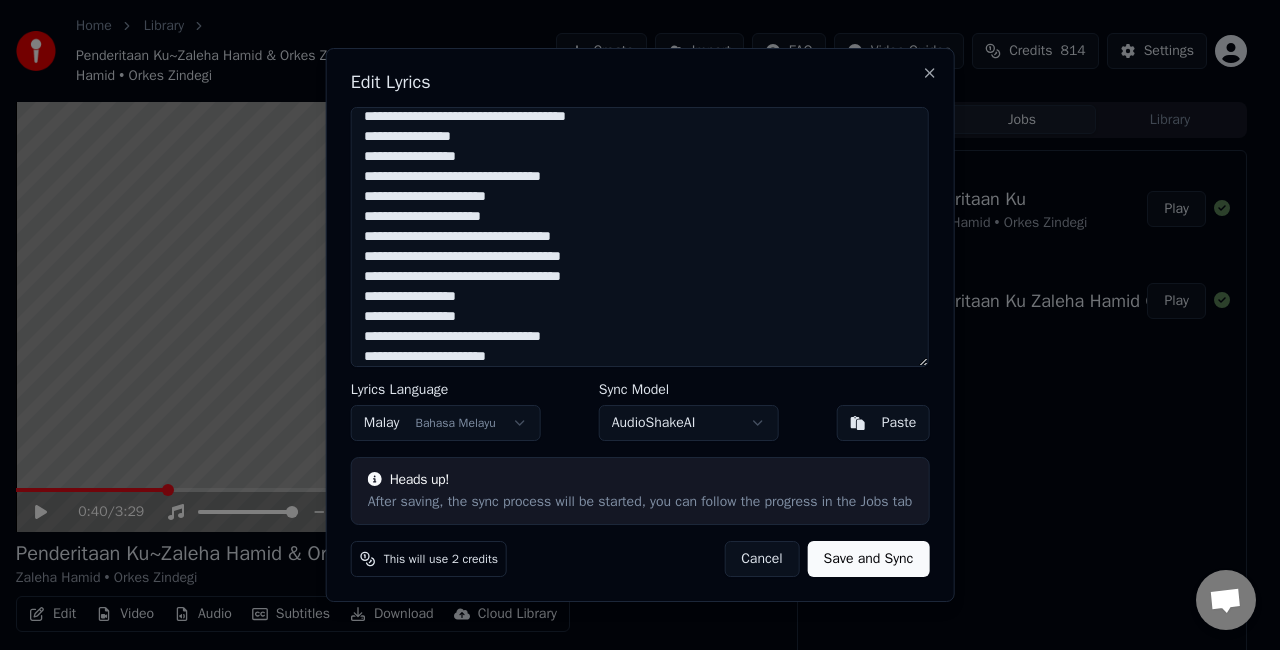 scroll, scrollTop: 0, scrollLeft: 0, axis: both 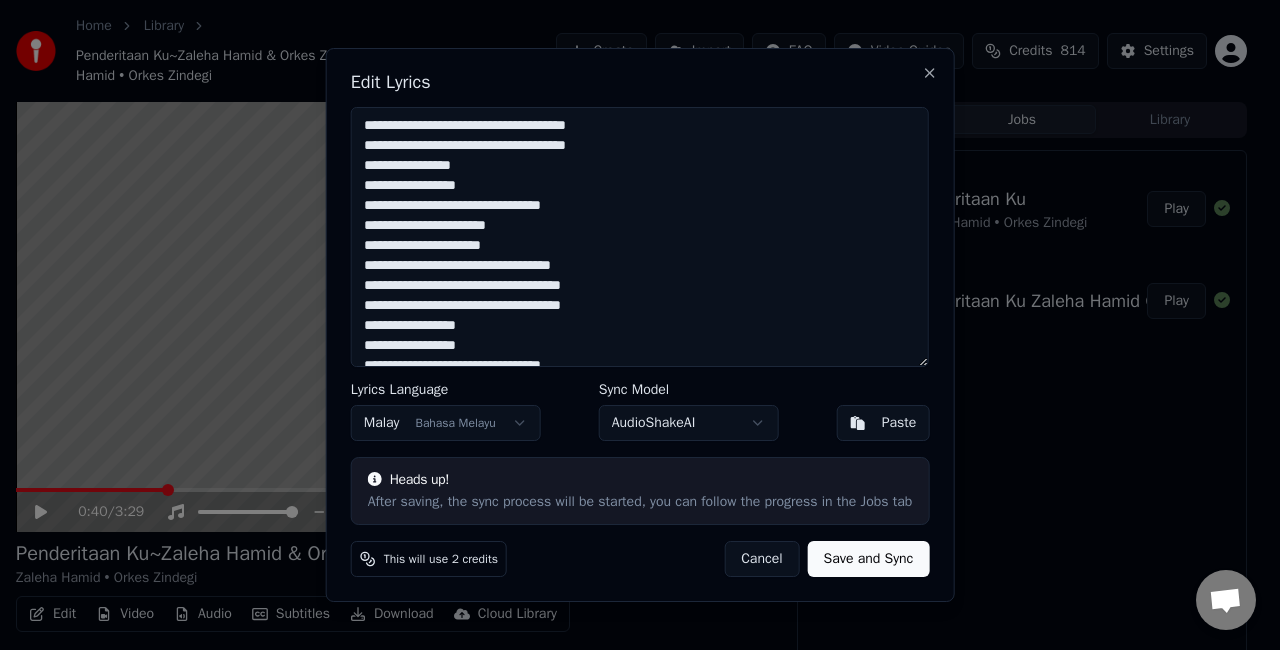 type on "**********" 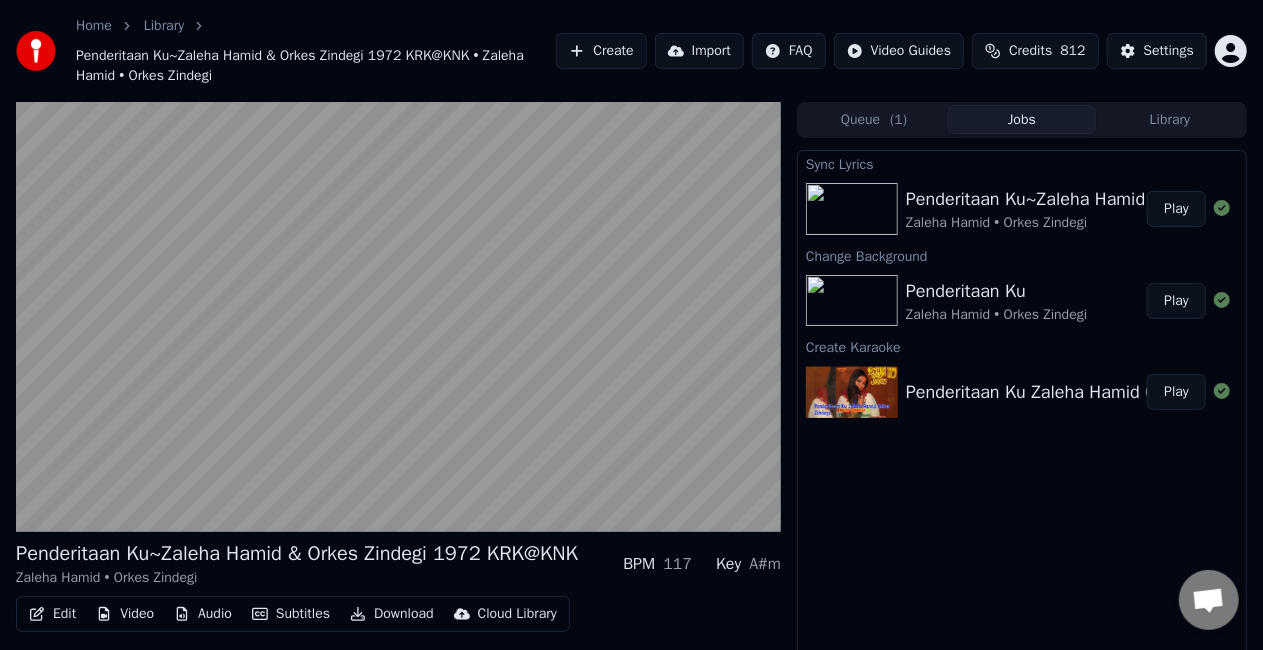 click on "Play" at bounding box center [1176, 209] 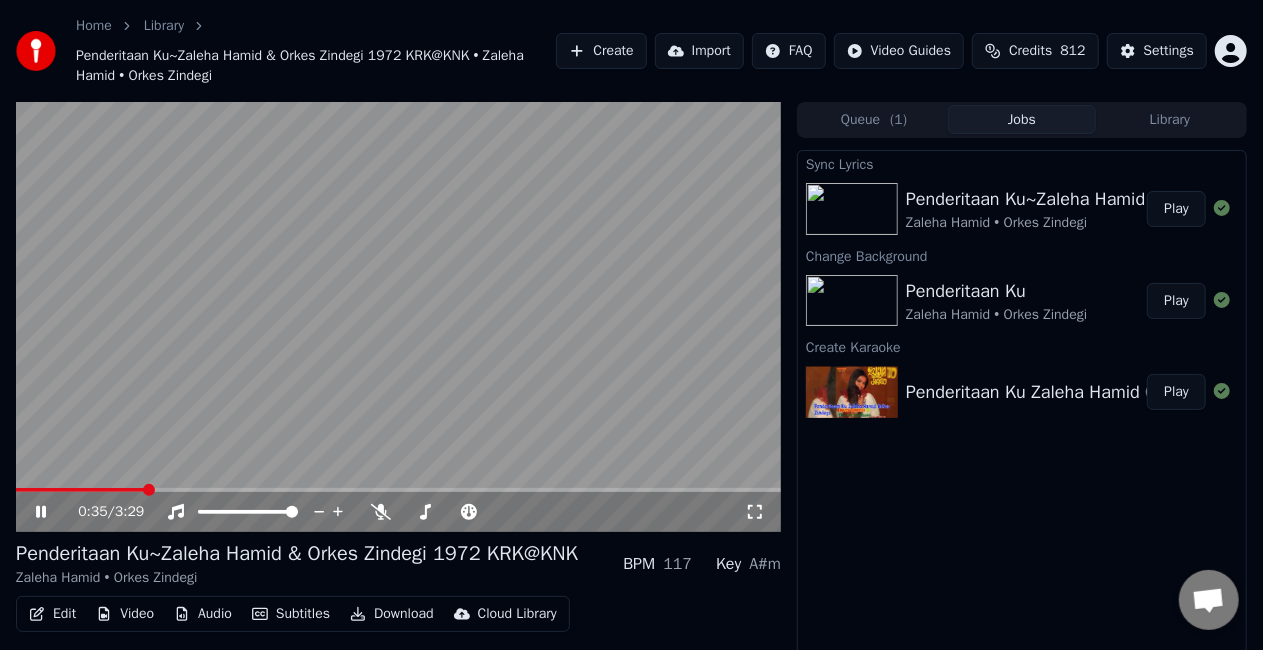 click at bounding box center (80, 490) 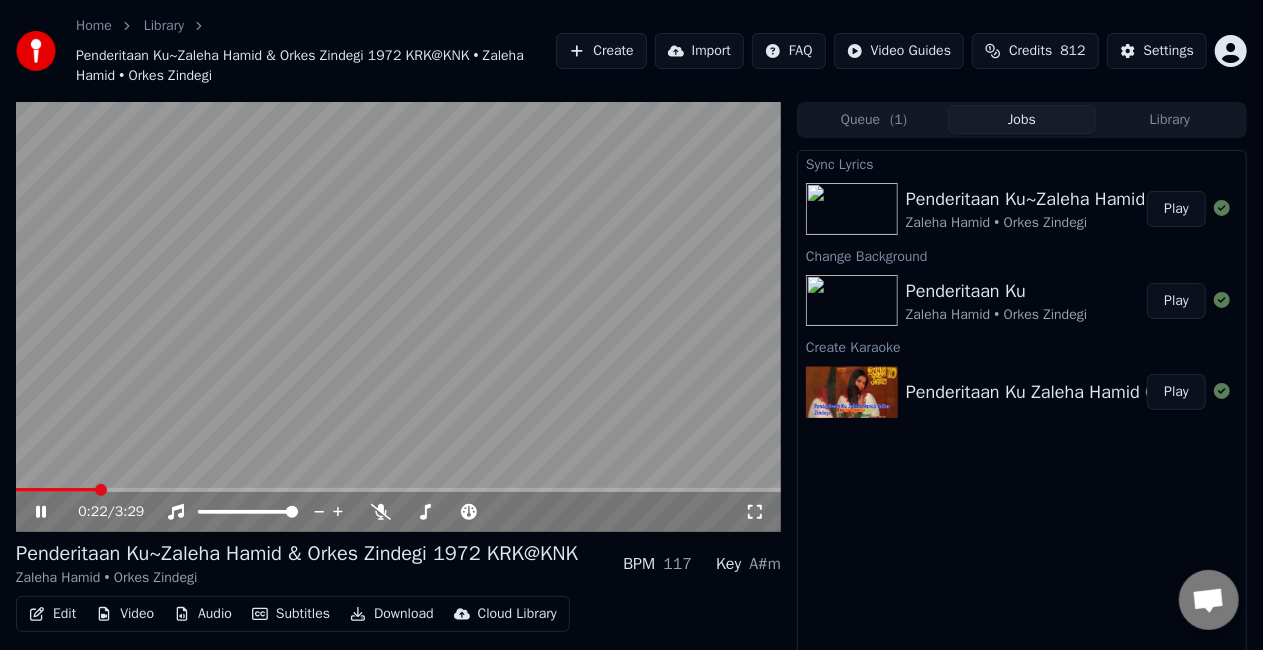 click at bounding box center [56, 490] 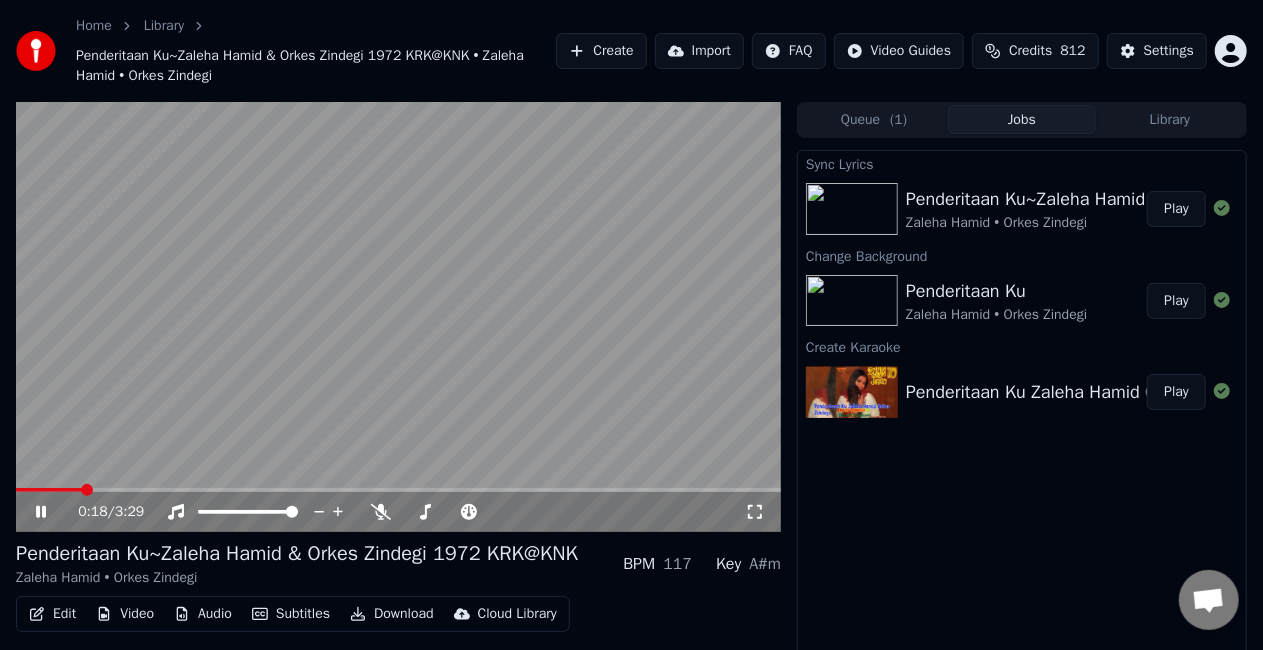 click at bounding box center (49, 490) 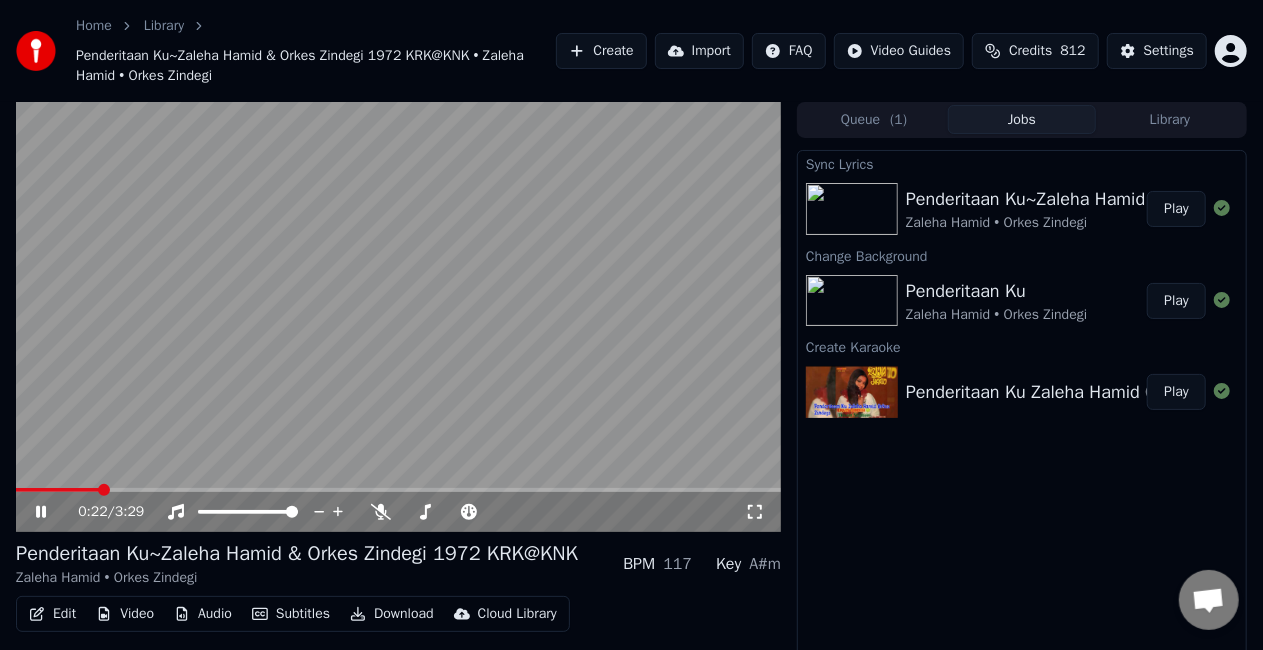 click on "Play" at bounding box center [1176, 209] 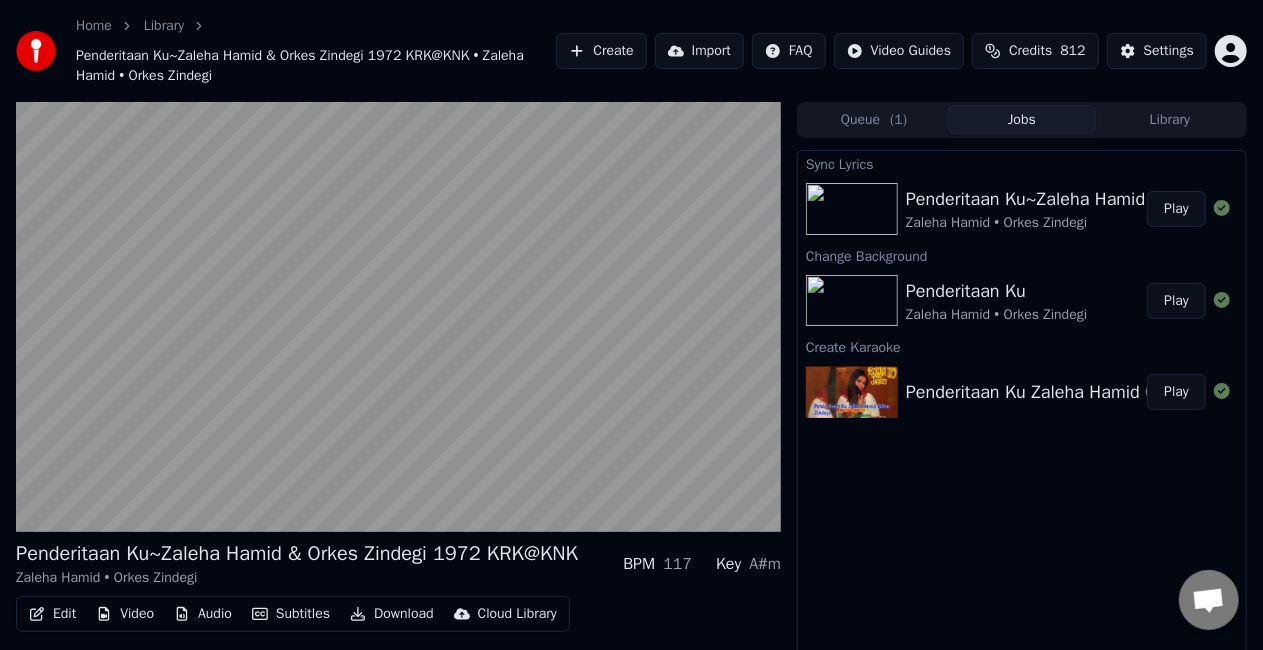 type 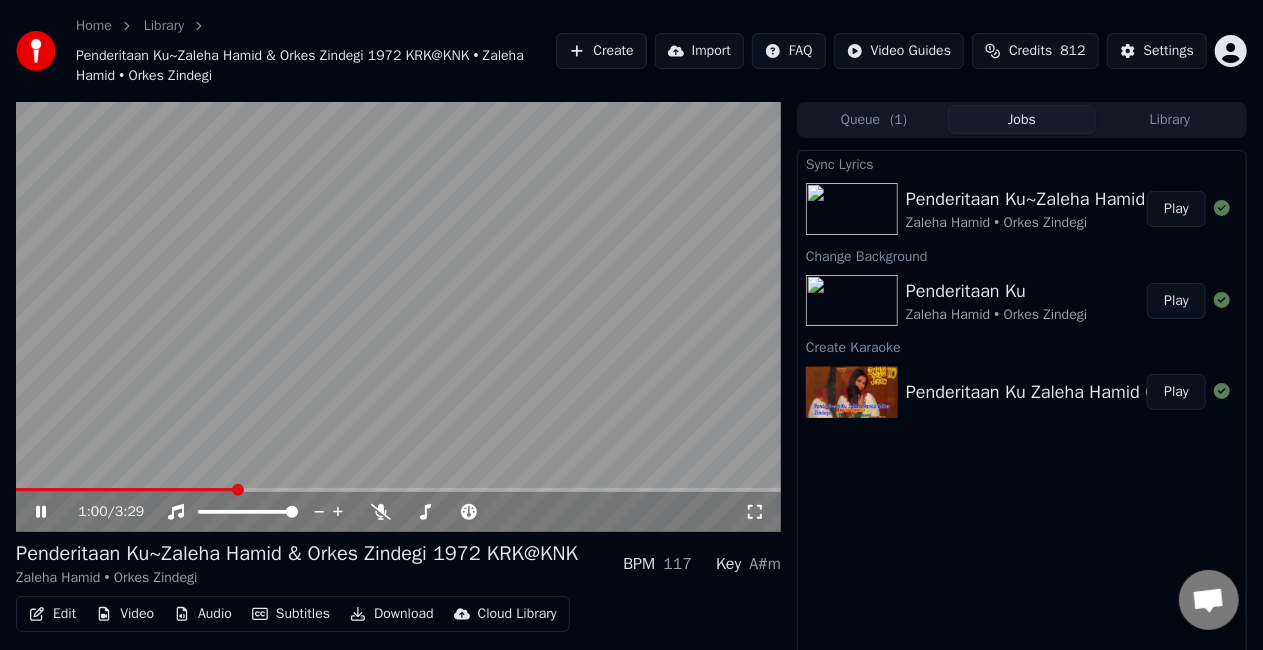 click on "Subtitles" at bounding box center (291, 614) 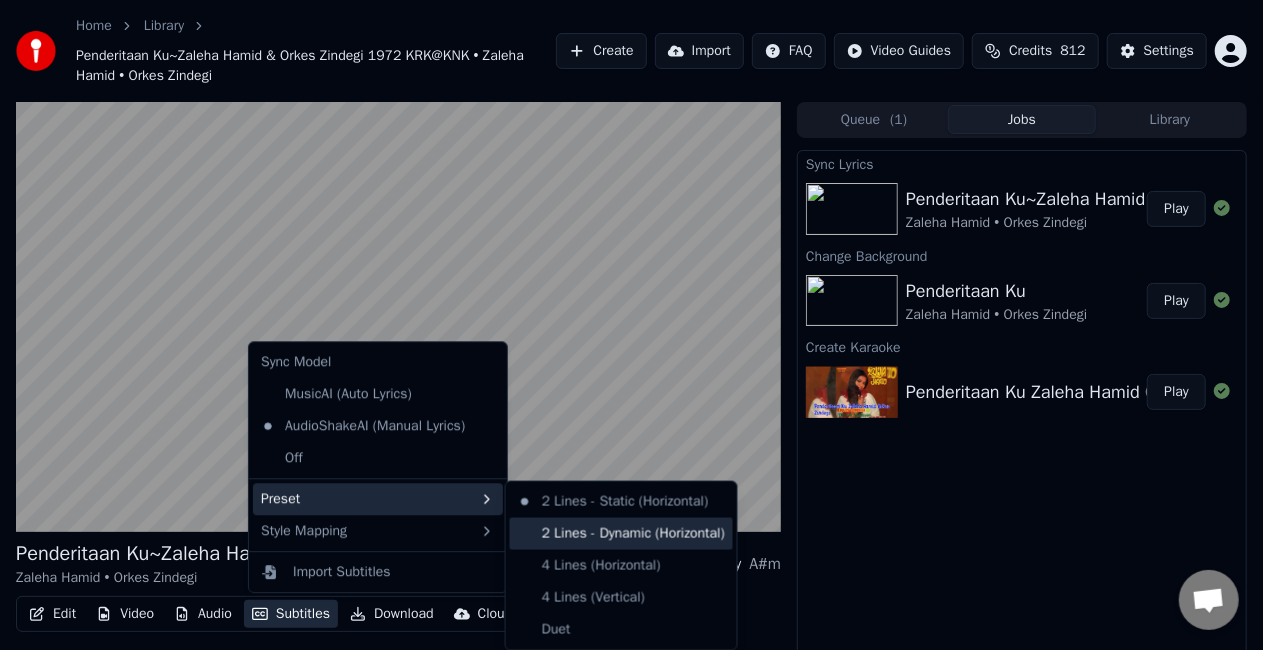 click on "2 Lines - Dynamic (Horizontal)" at bounding box center (621, 534) 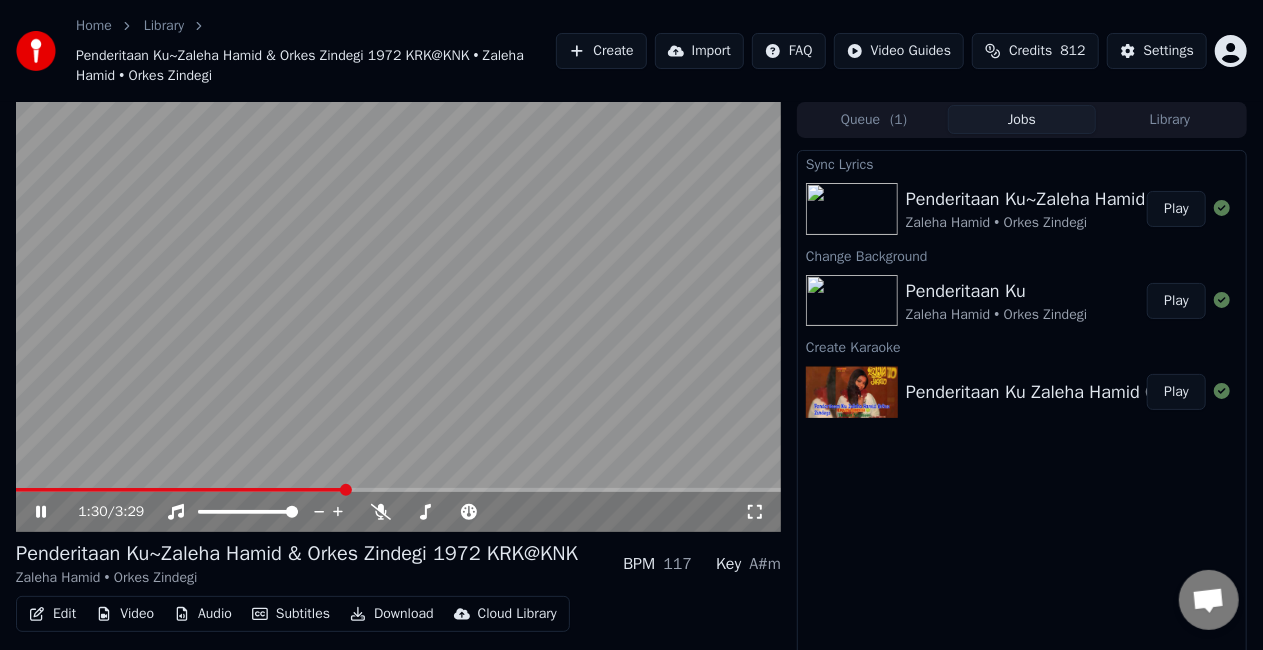 click at bounding box center (398, 317) 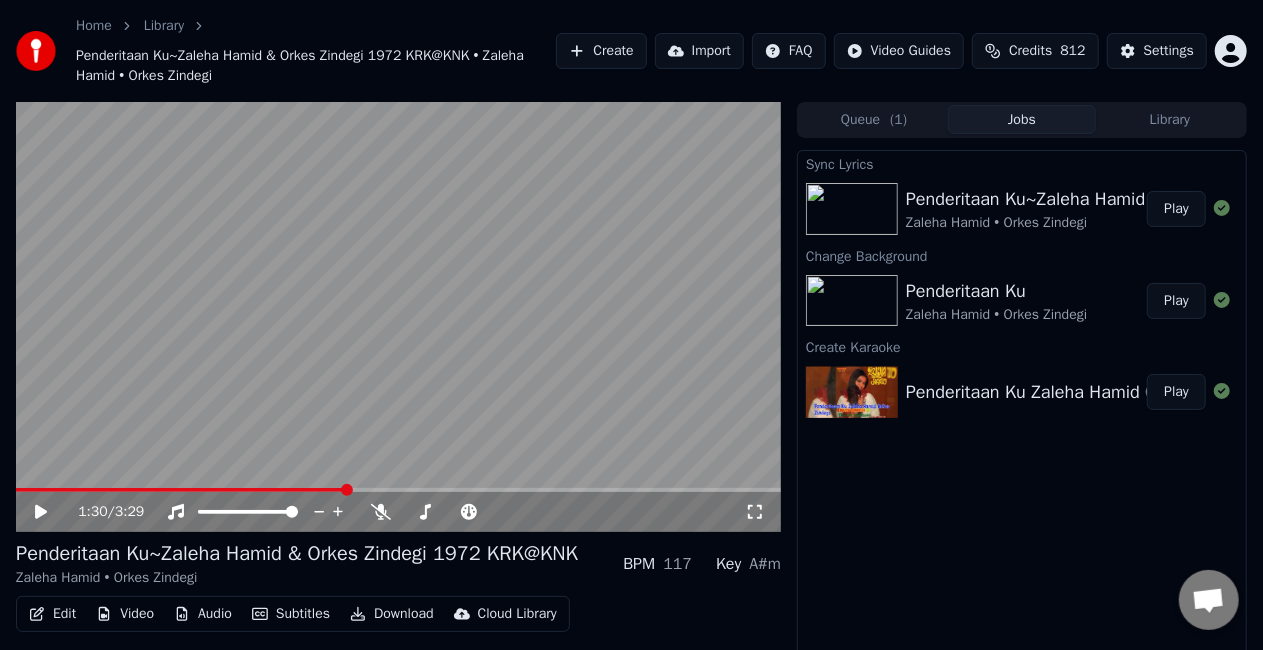 click on "Edit" at bounding box center [52, 614] 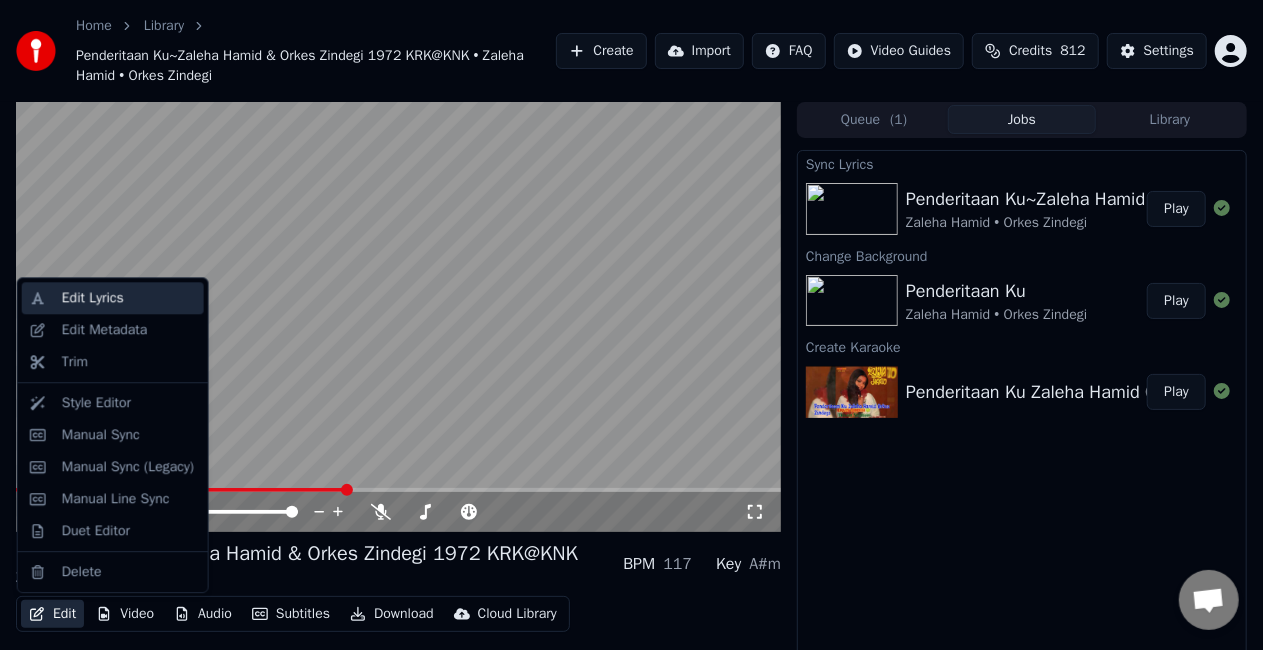 click on "Edit Lyrics" at bounding box center [129, 298] 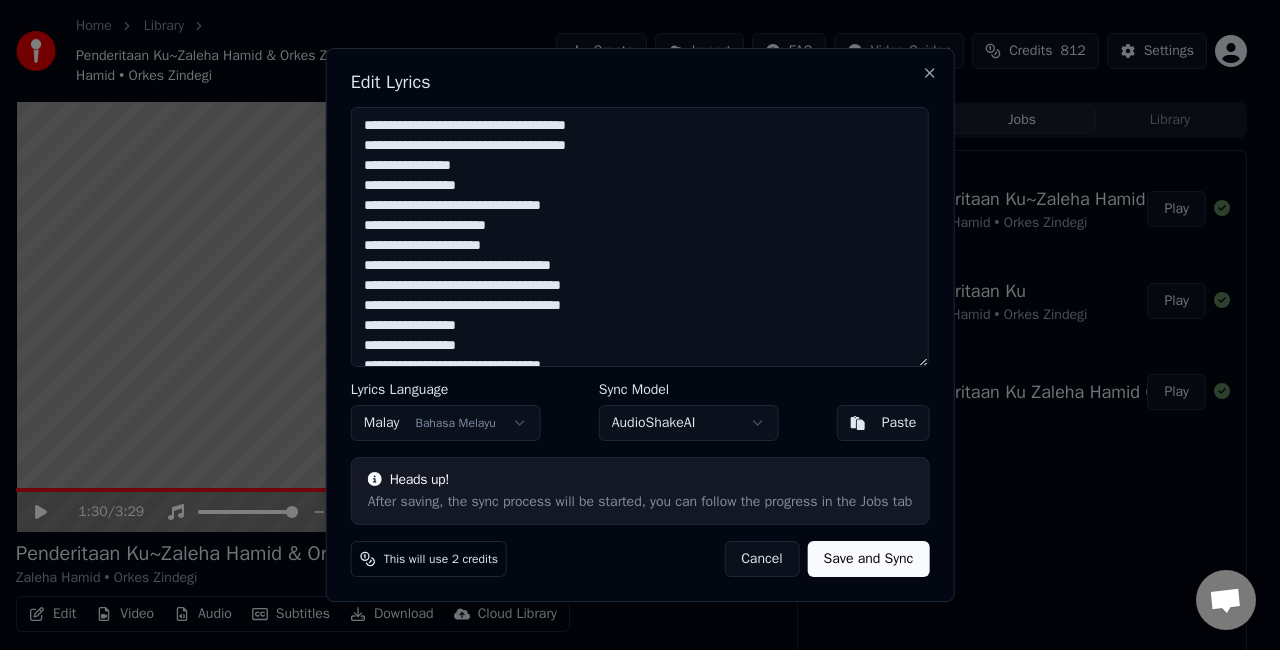 click on "**********" at bounding box center (640, 237) 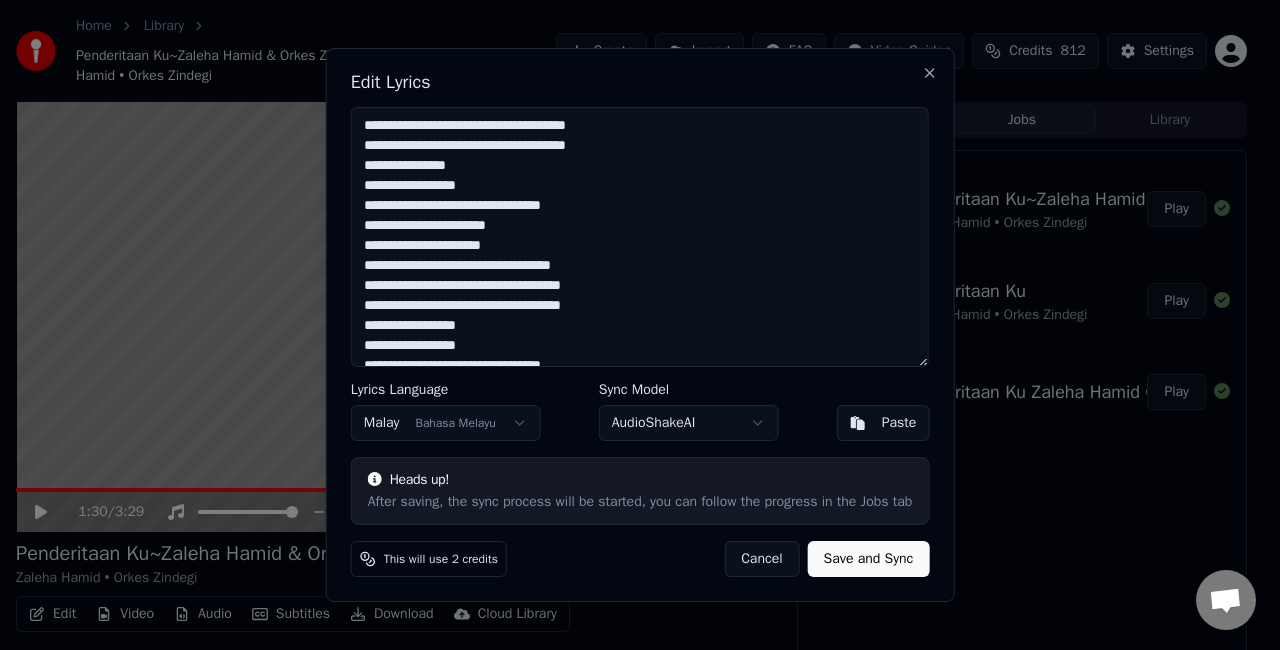 click on "**********" at bounding box center (640, 237) 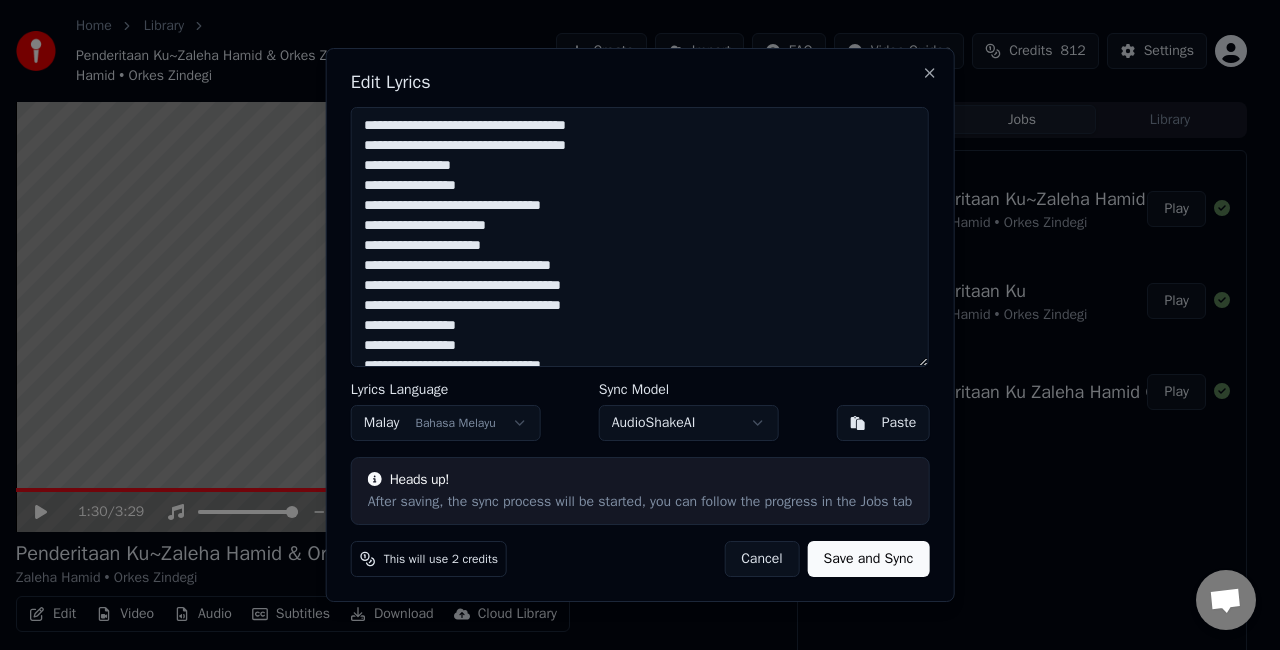 click on "**********" at bounding box center (640, 237) 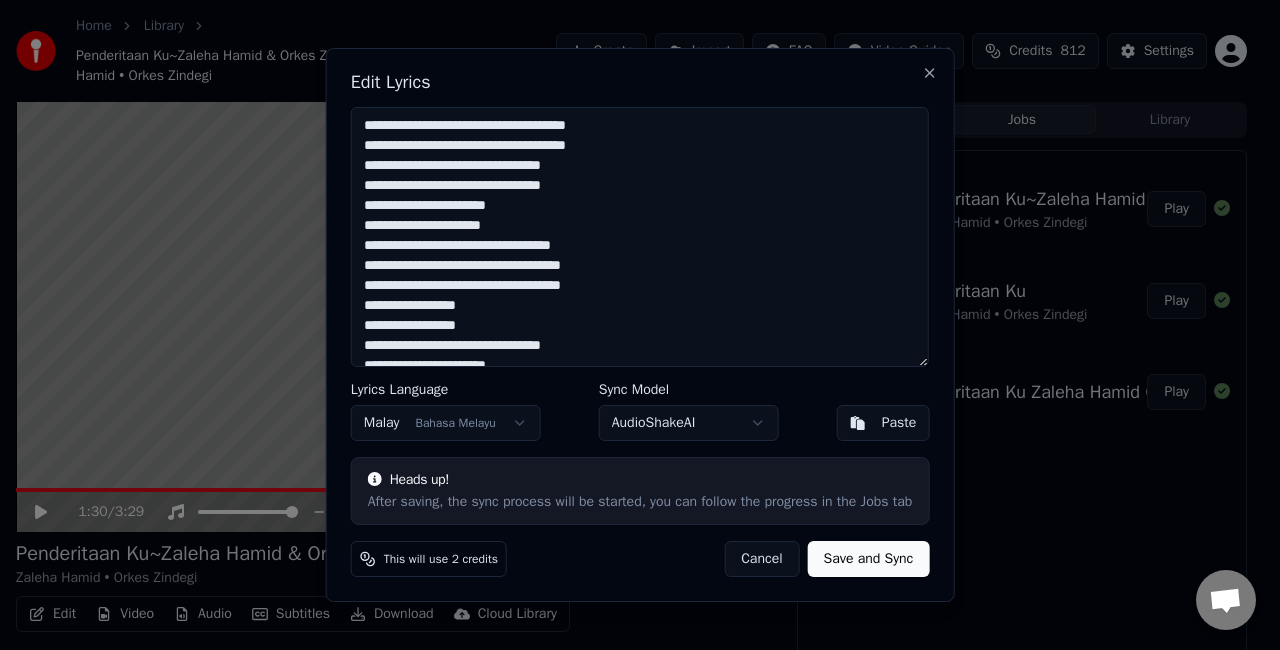 click on "**********" at bounding box center (640, 237) 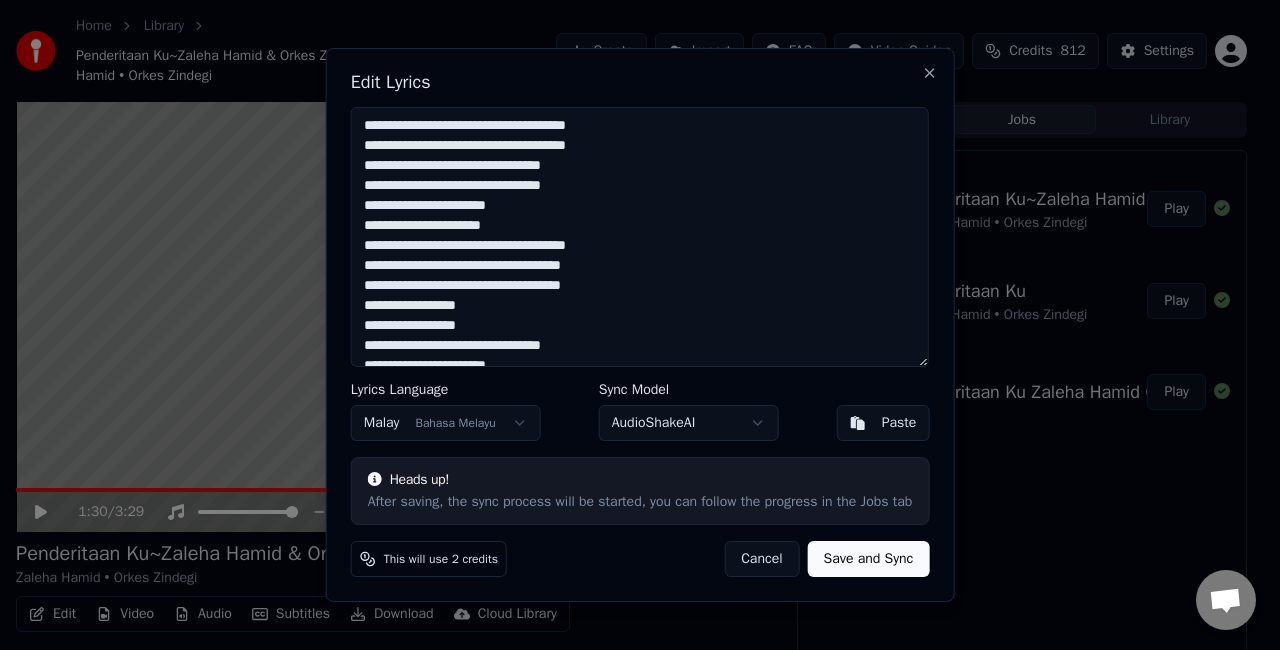 click on "**********" at bounding box center (640, 237) 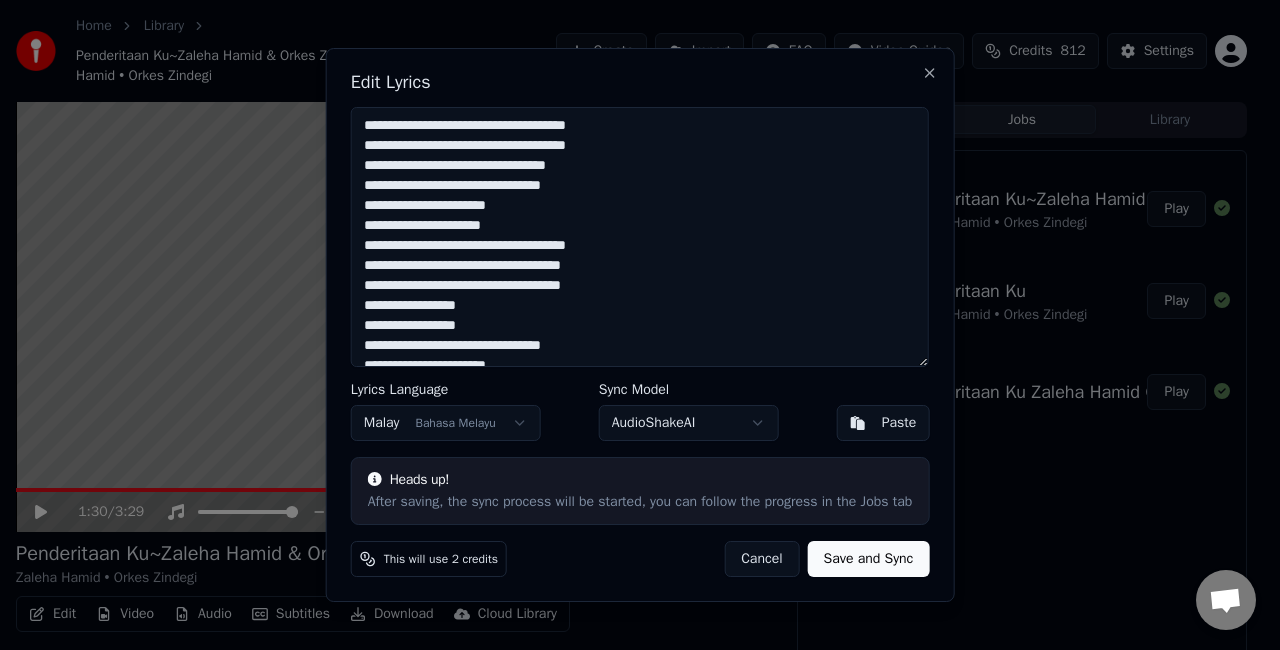 click on "**********" at bounding box center (640, 237) 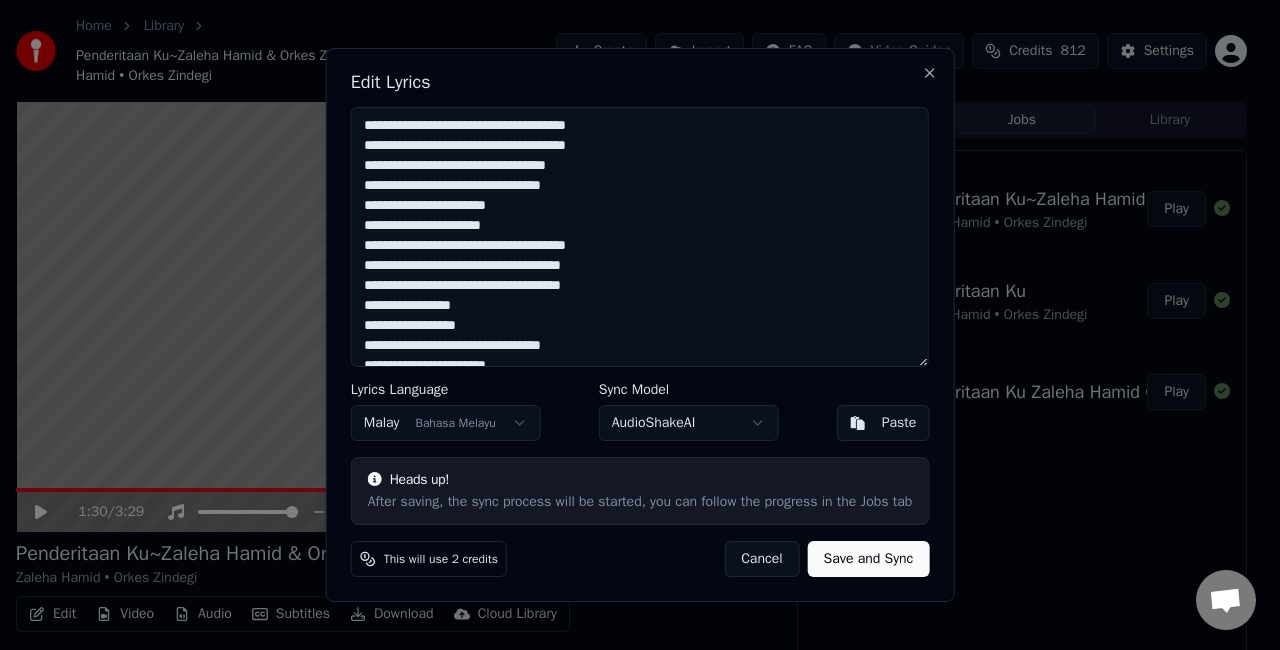 click on "**********" at bounding box center (640, 237) 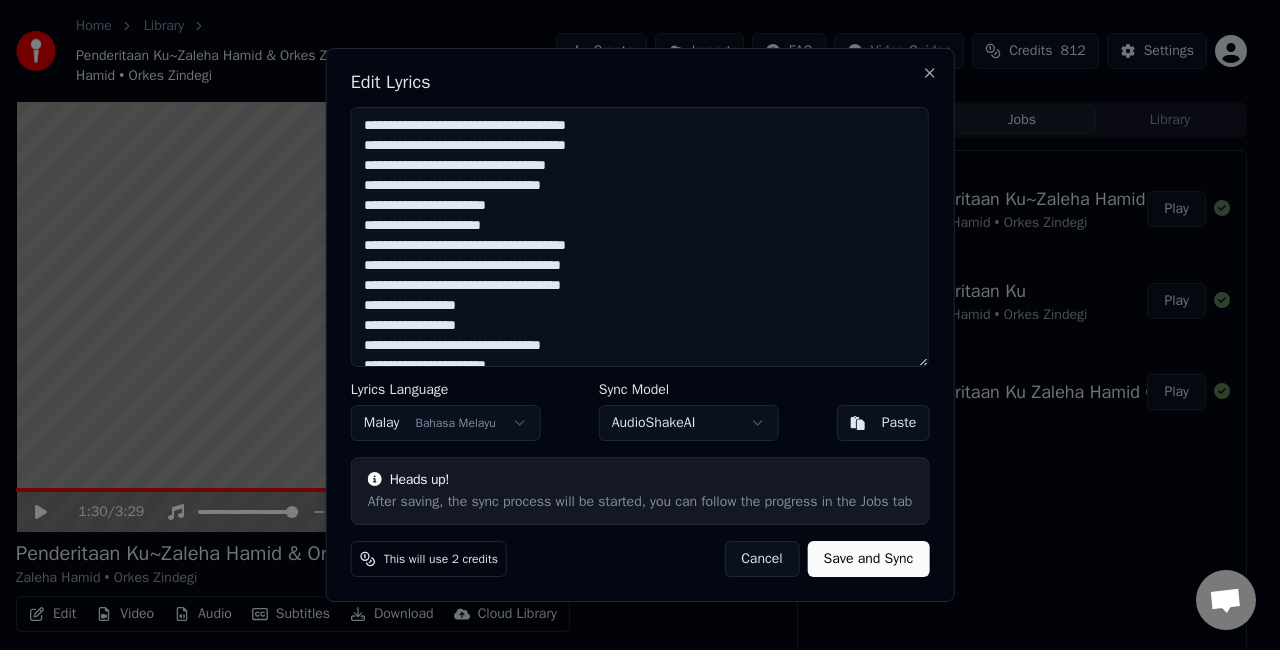 click on "**********" at bounding box center [640, 237] 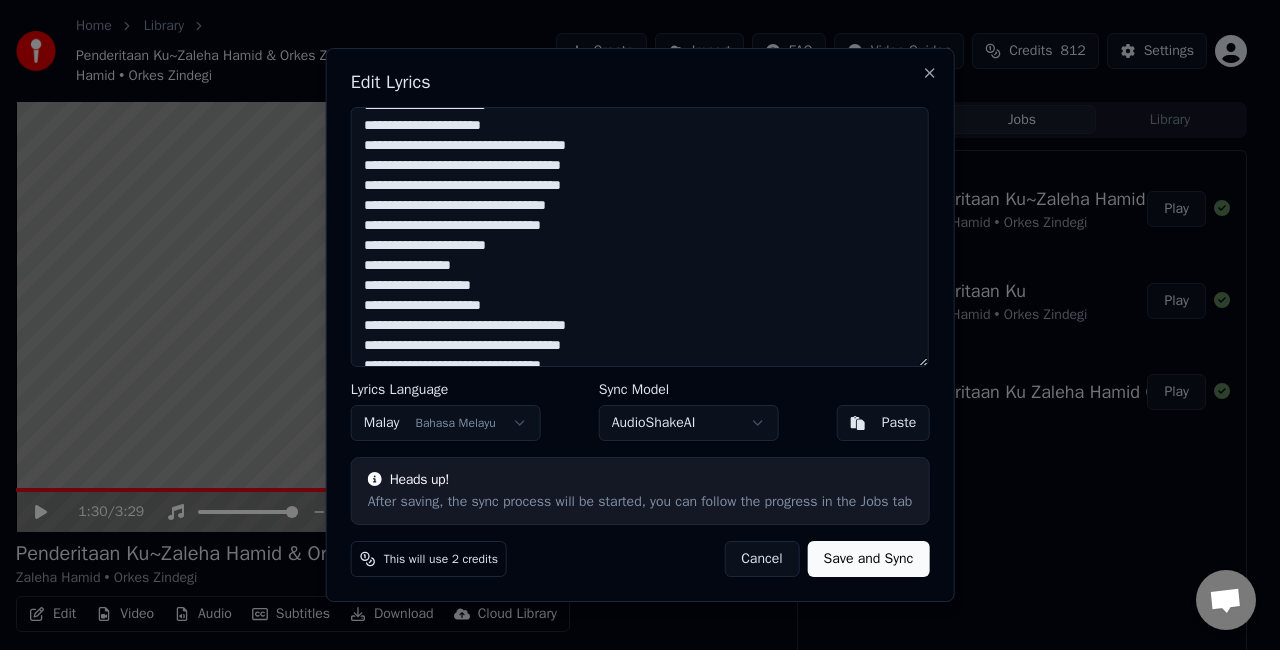 scroll, scrollTop: 136, scrollLeft: 0, axis: vertical 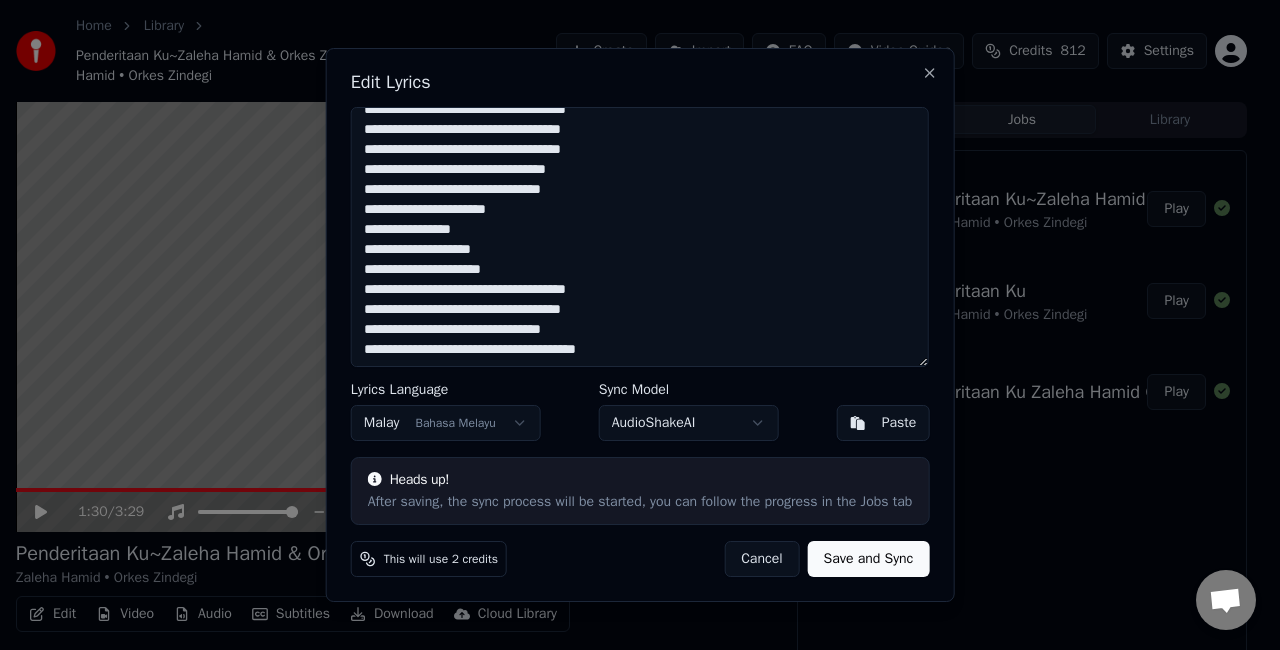 click on "**********" at bounding box center [640, 237] 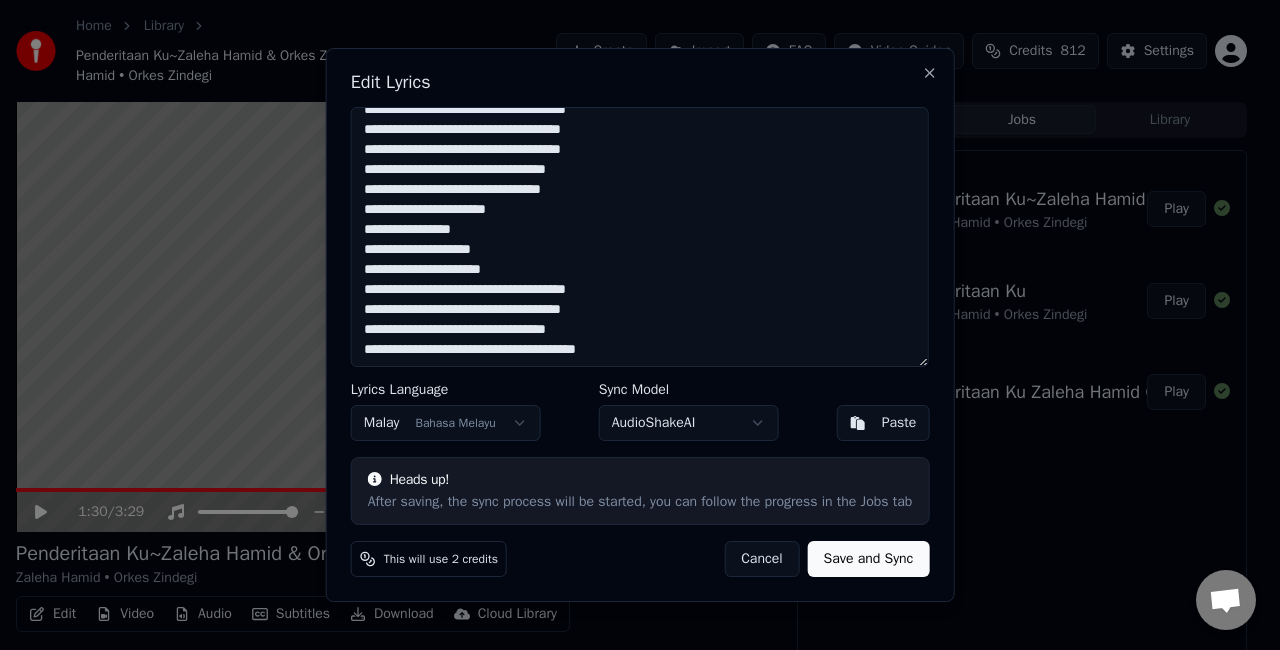 type on "**********" 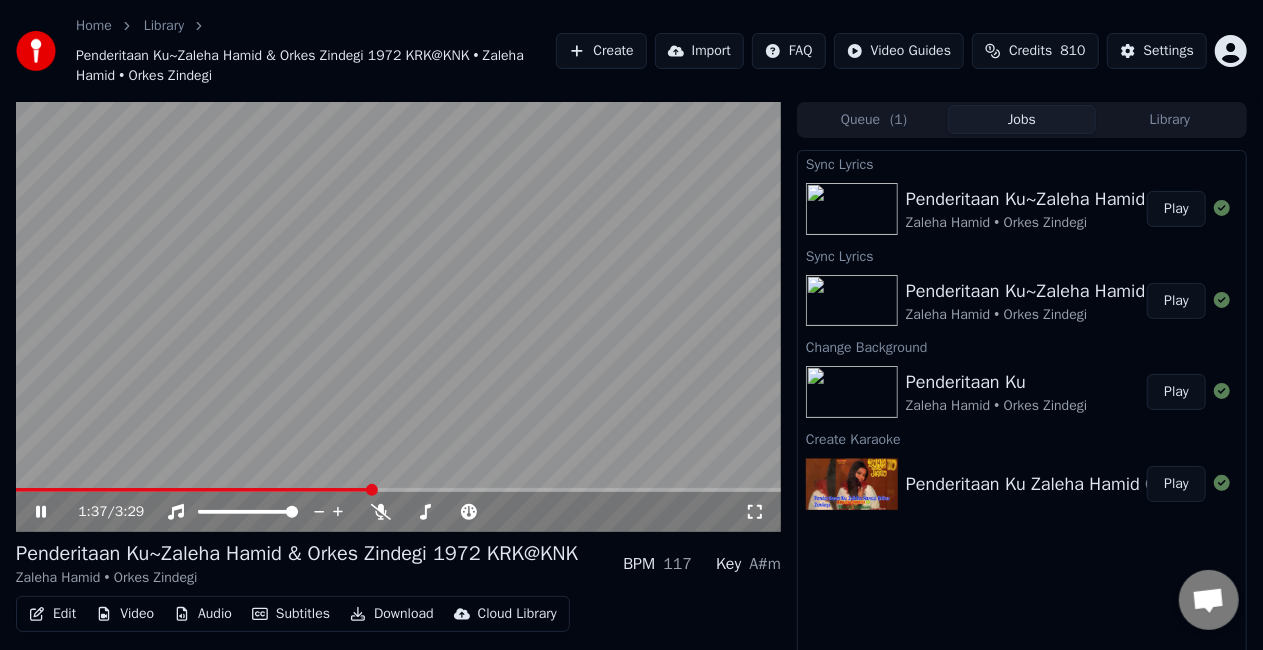 click on "Play" at bounding box center (1176, 209) 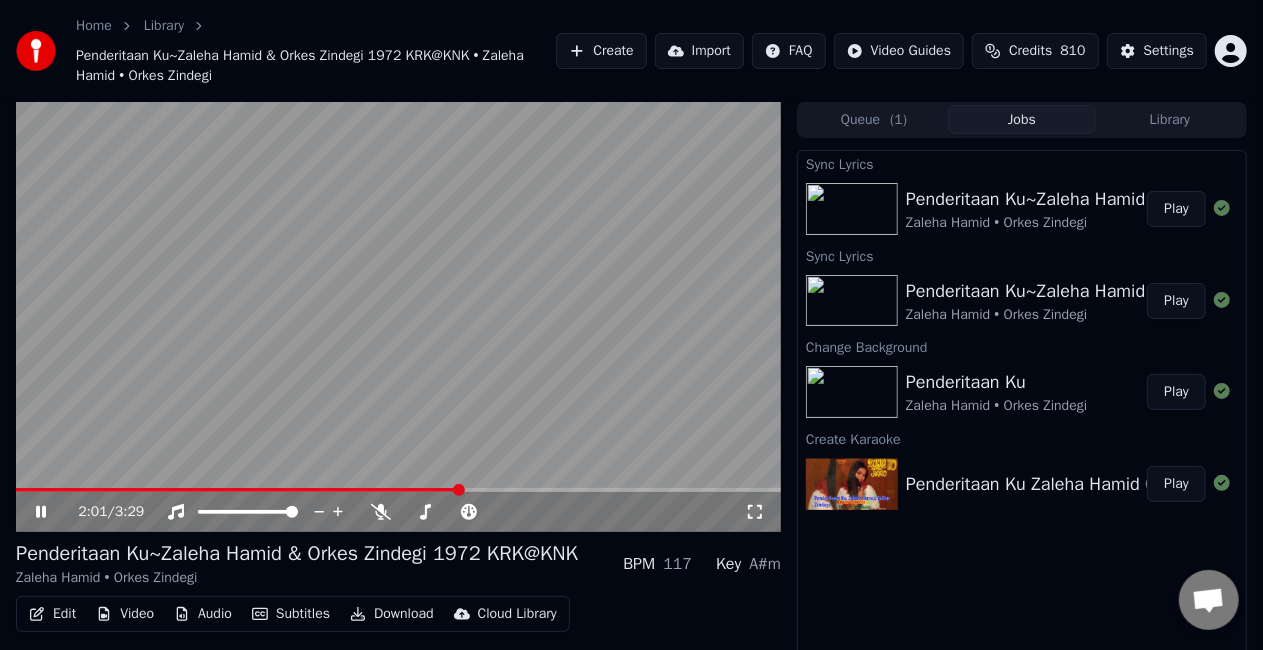 click at bounding box center [398, 317] 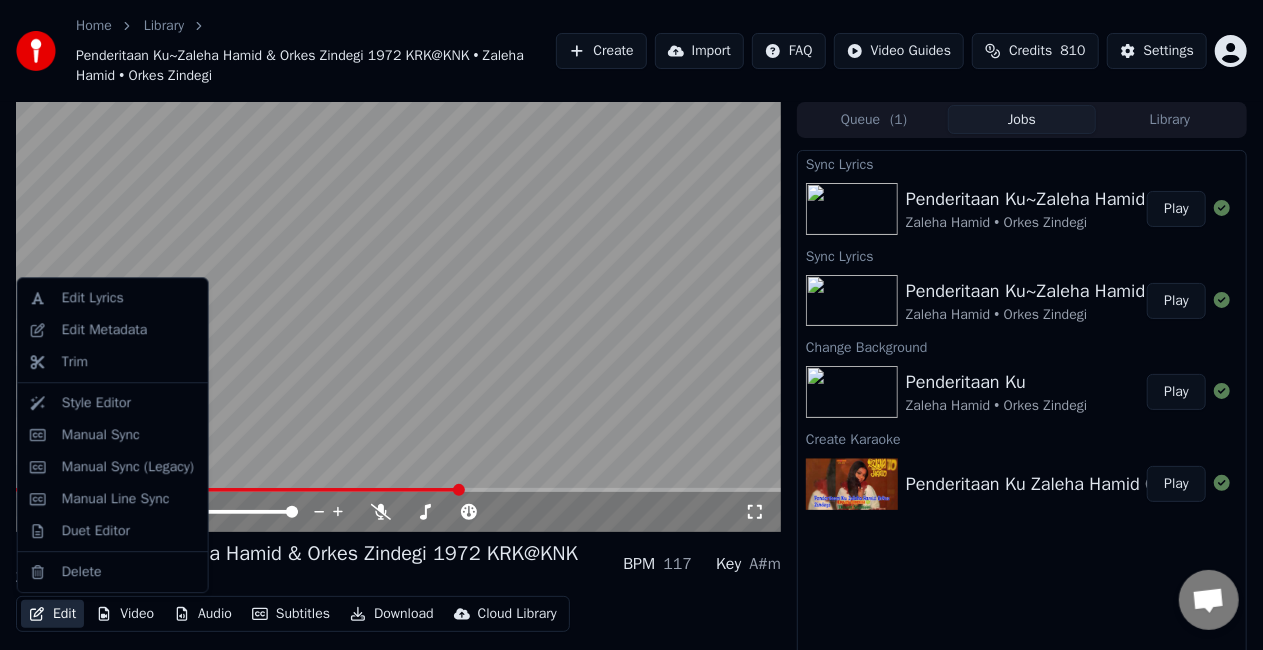 click on "Edit" at bounding box center (52, 614) 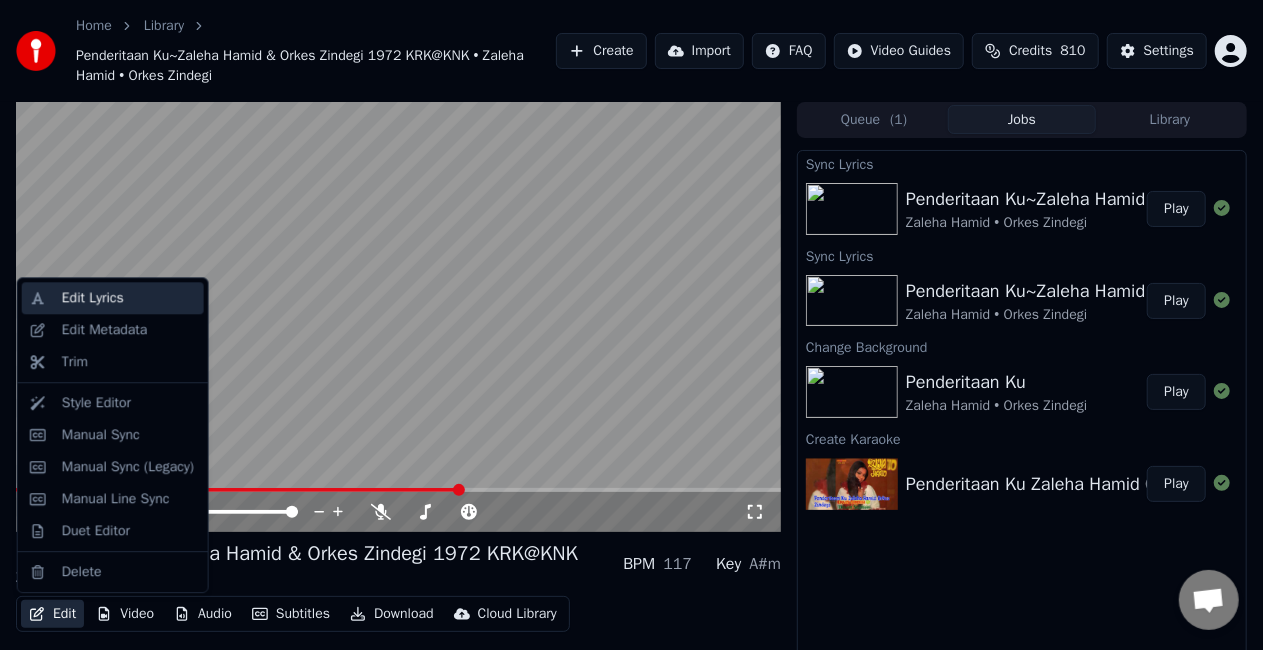 click on "Edit Lyrics" at bounding box center [93, 298] 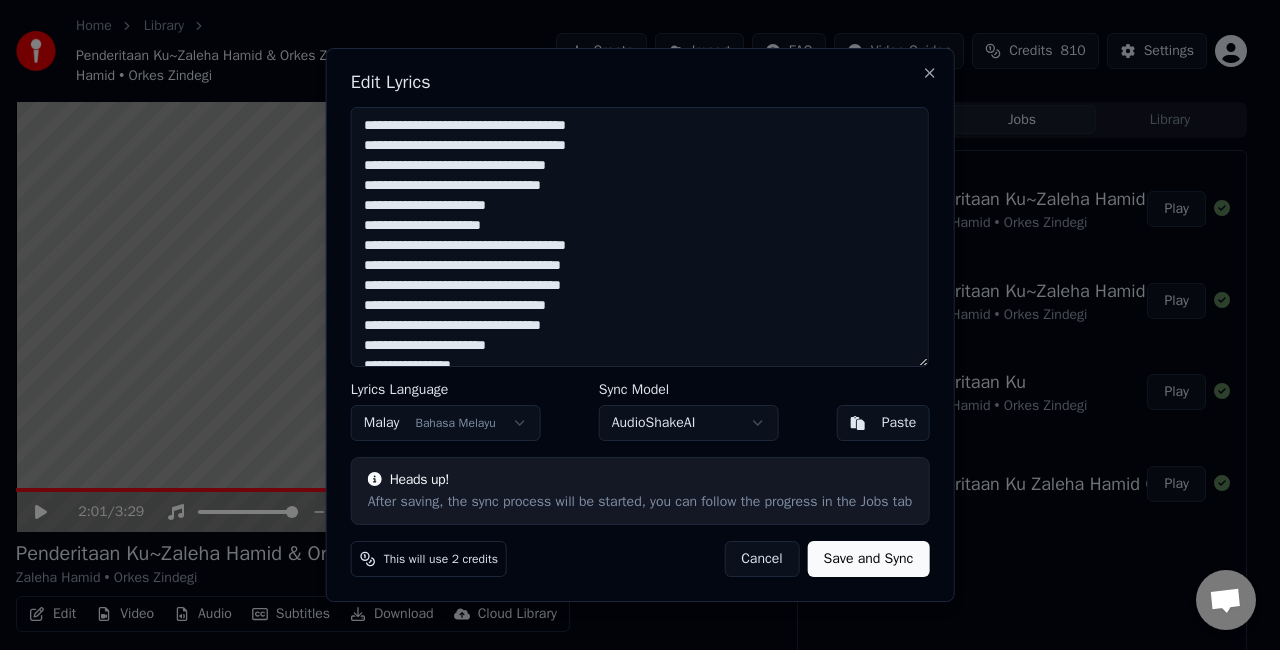 scroll, scrollTop: 100, scrollLeft: 0, axis: vertical 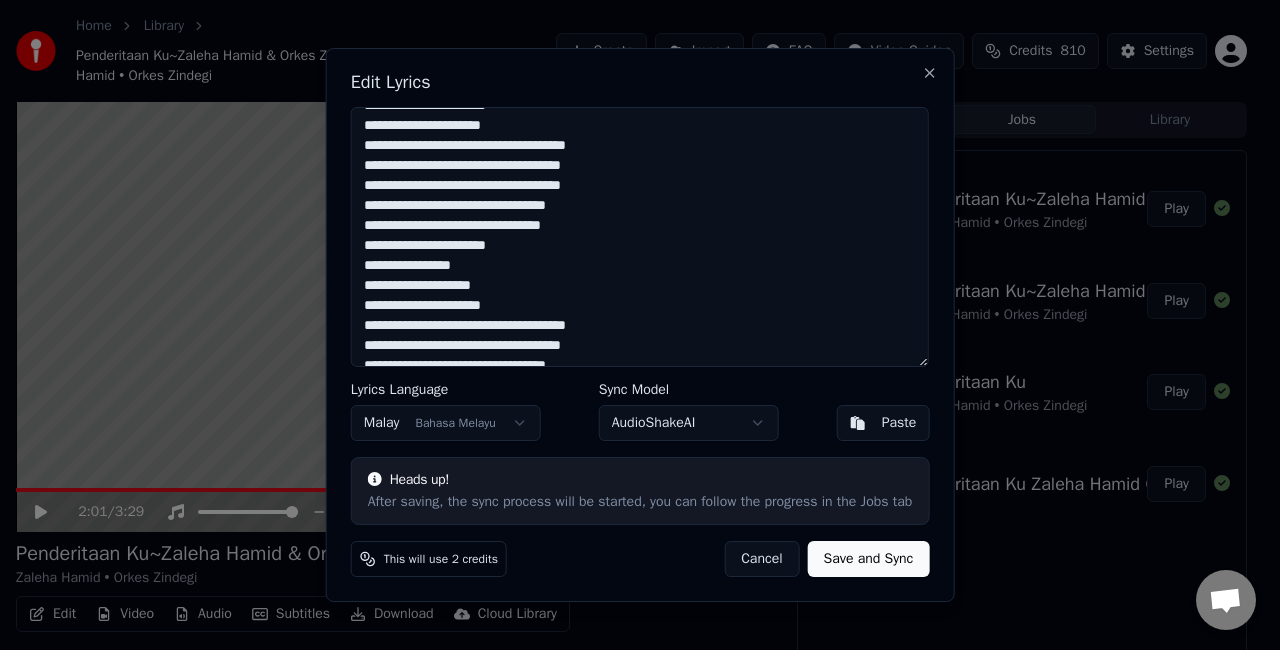 click on "**********" at bounding box center (640, 237) 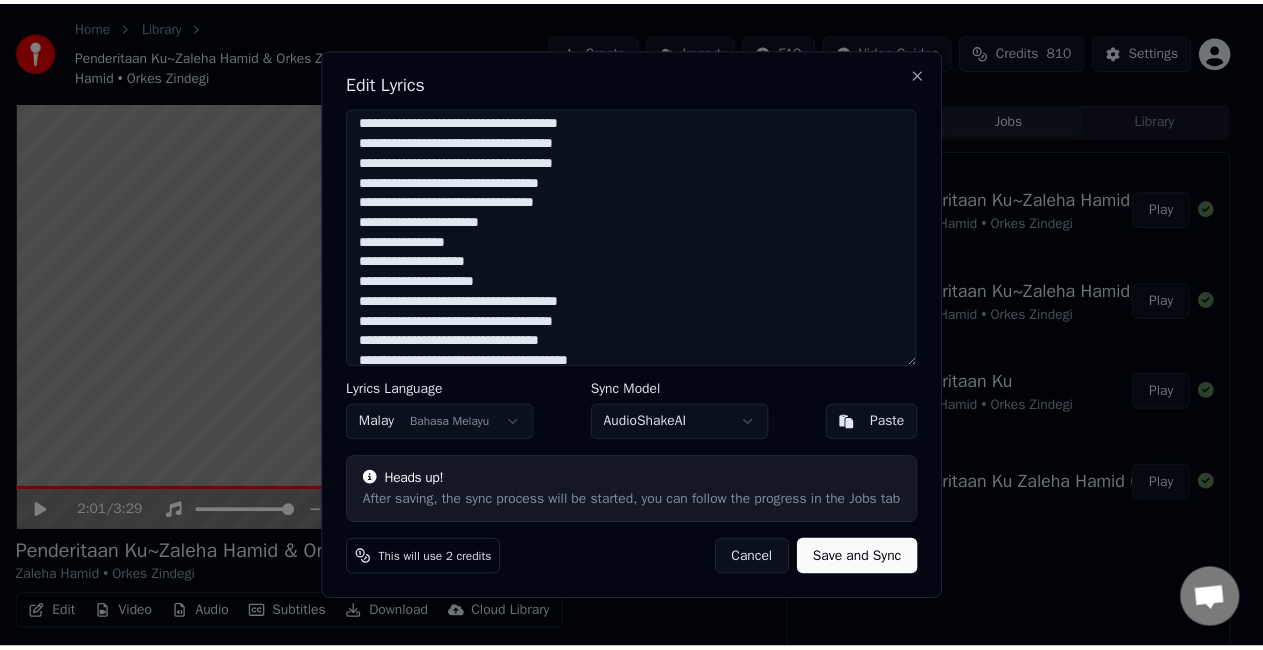 scroll, scrollTop: 136, scrollLeft: 0, axis: vertical 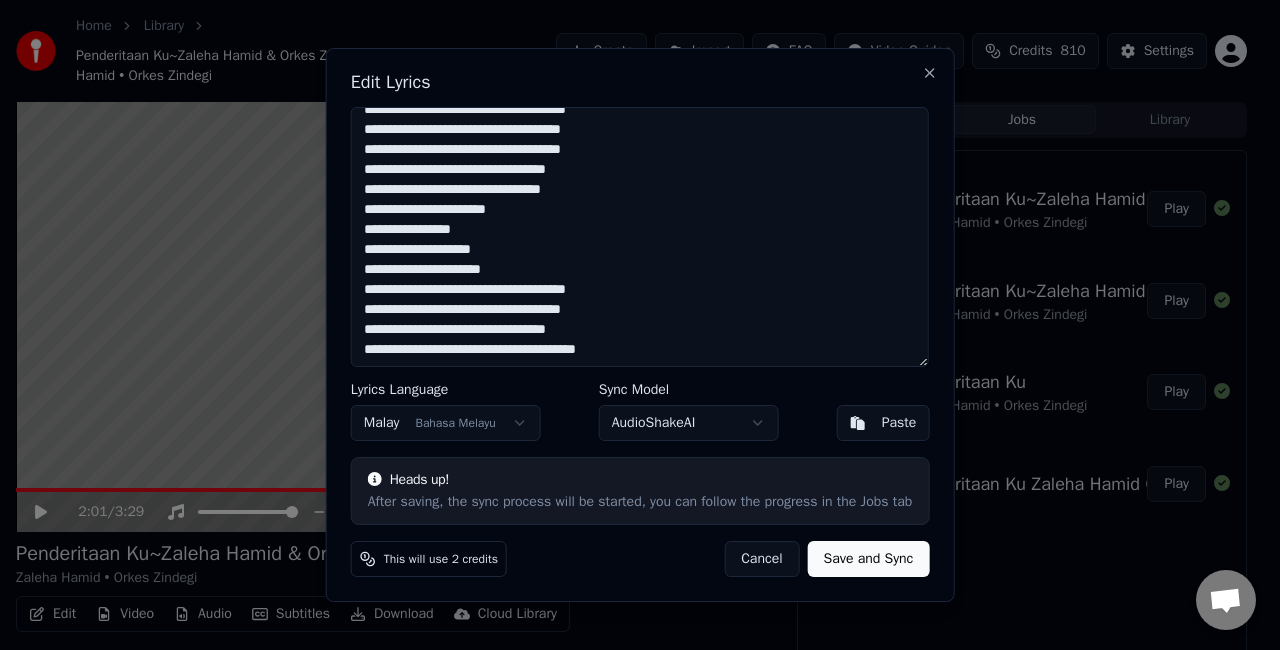 type on "**********" 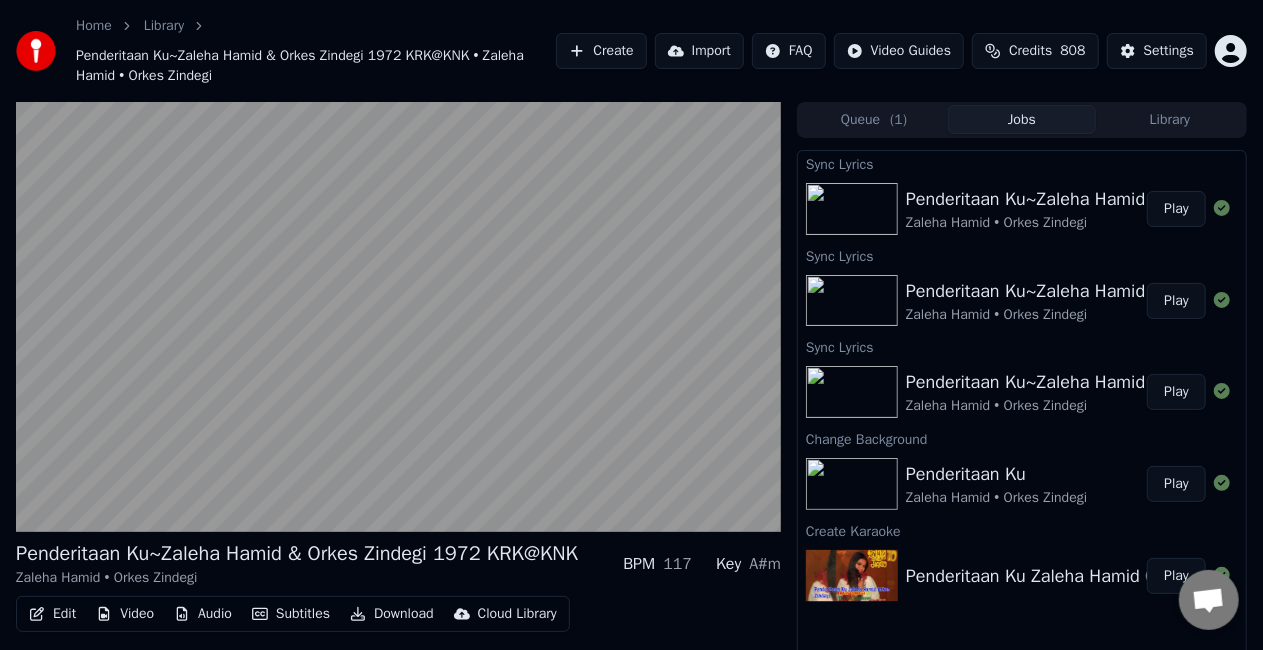 click on "Play" at bounding box center (1176, 209) 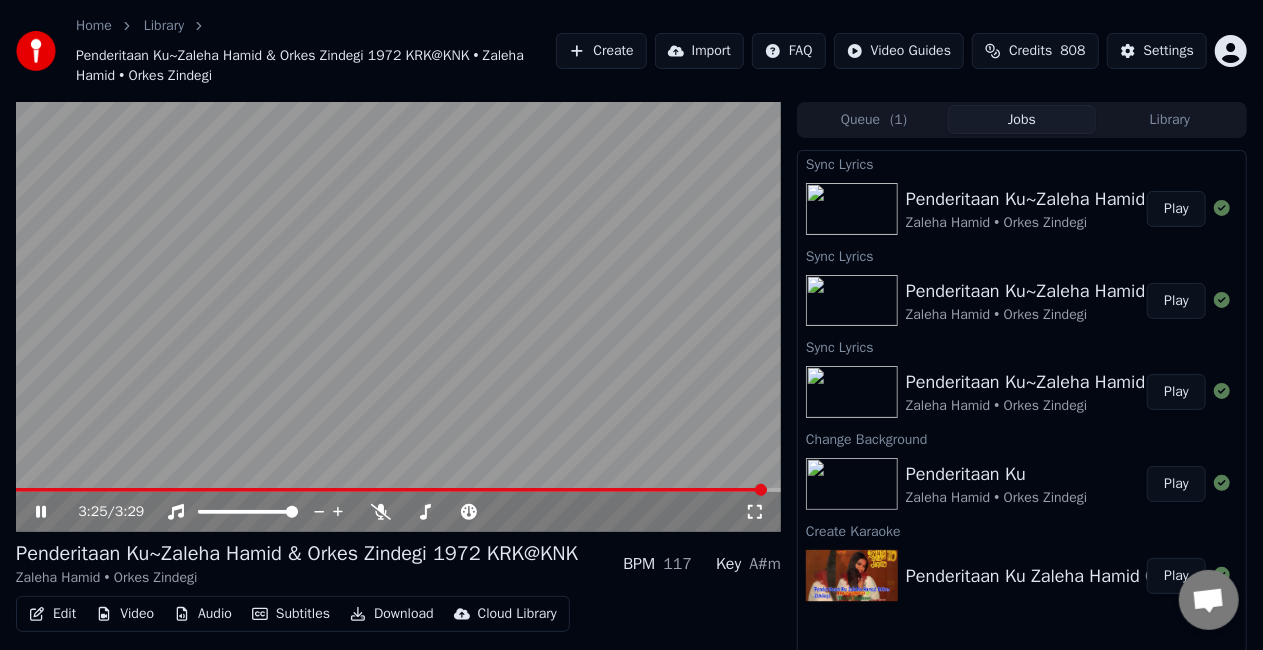 click on "Download" at bounding box center (392, 614) 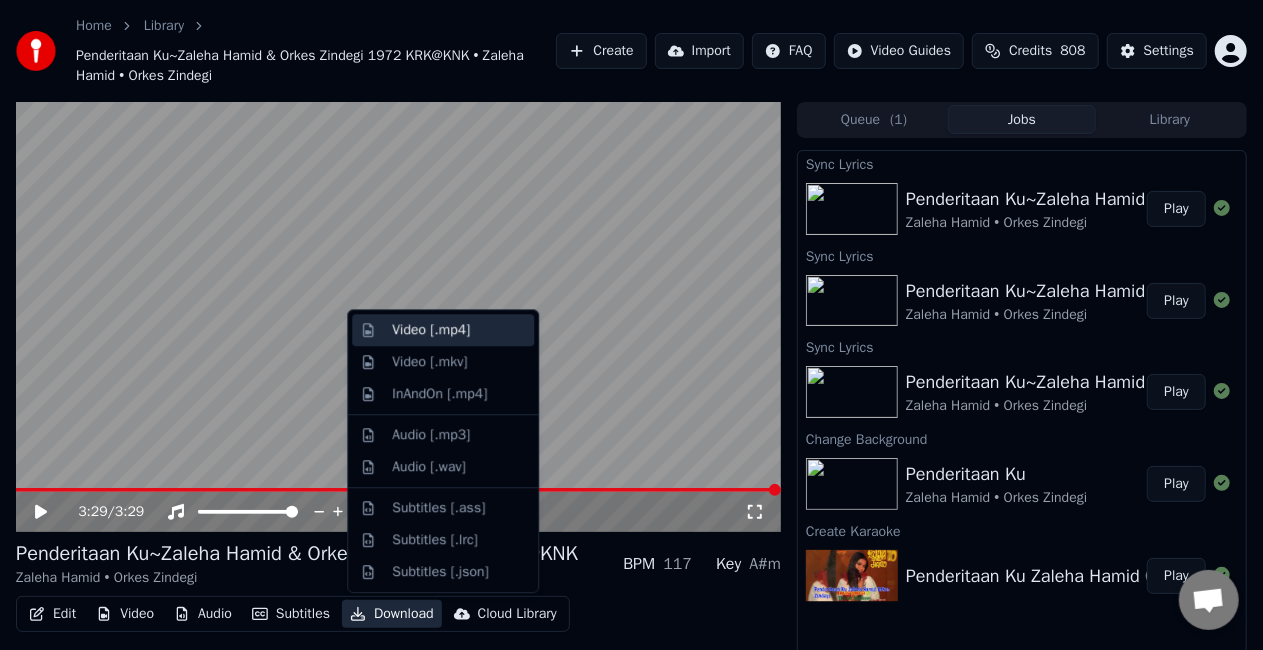 click on "Video [.mp4]" at bounding box center (431, 330) 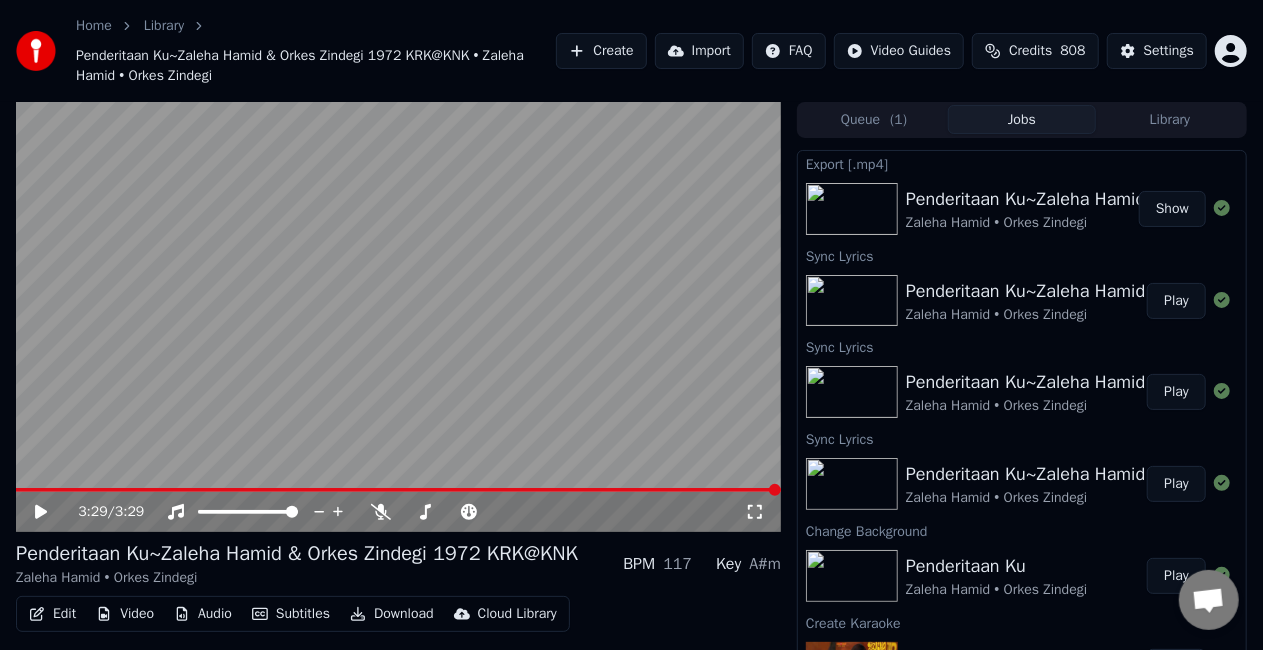 click on "Show" at bounding box center (1172, 209) 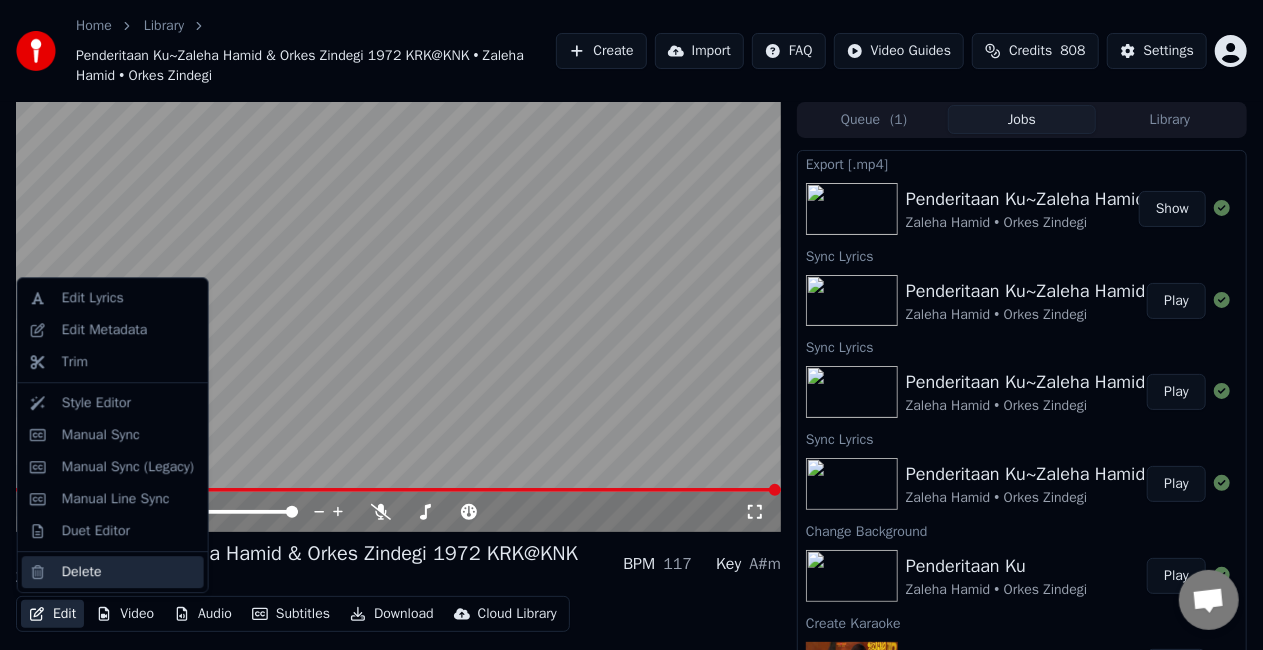 click on "Delete" at bounding box center [82, 572] 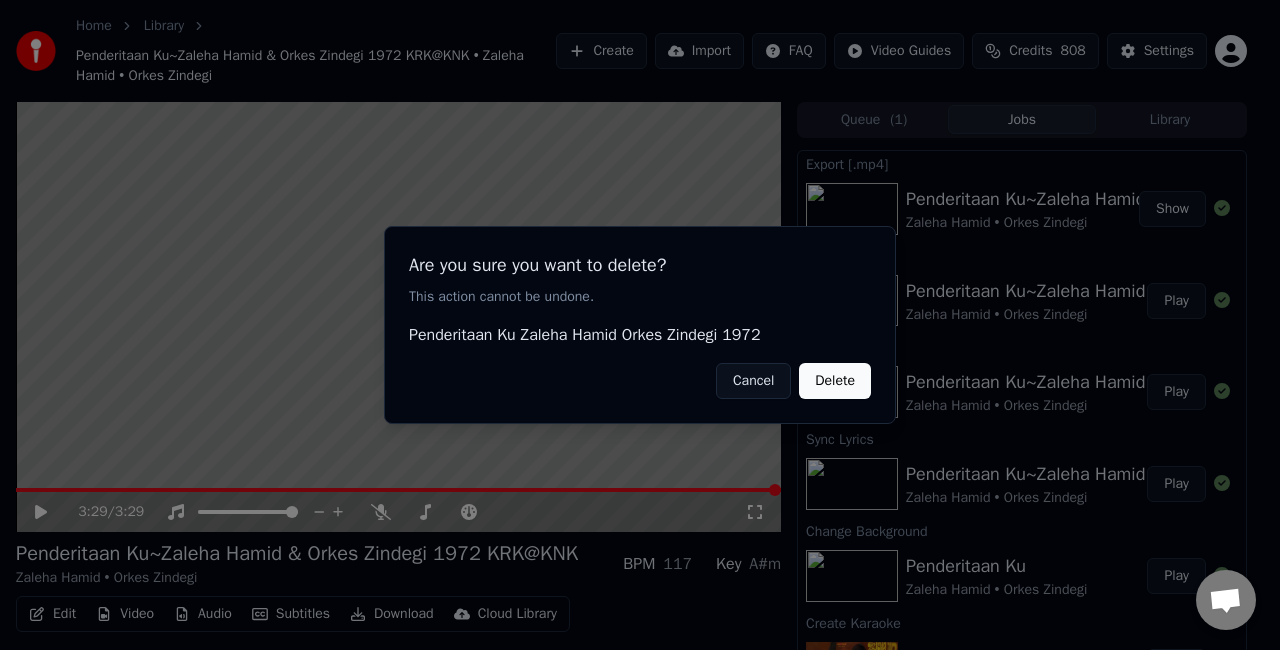 click on "Delete" at bounding box center [835, 381] 